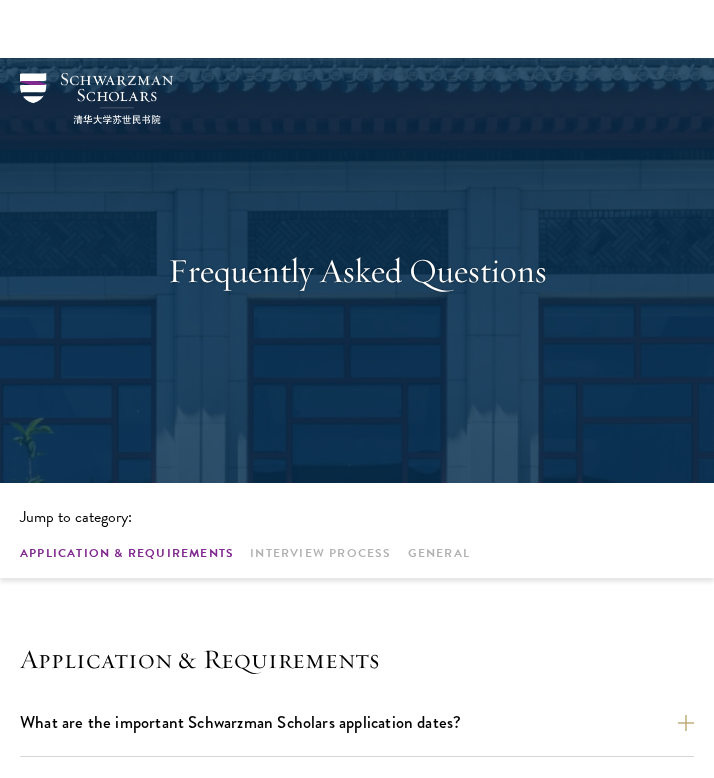 scroll, scrollTop: 1268, scrollLeft: 0, axis: vertical 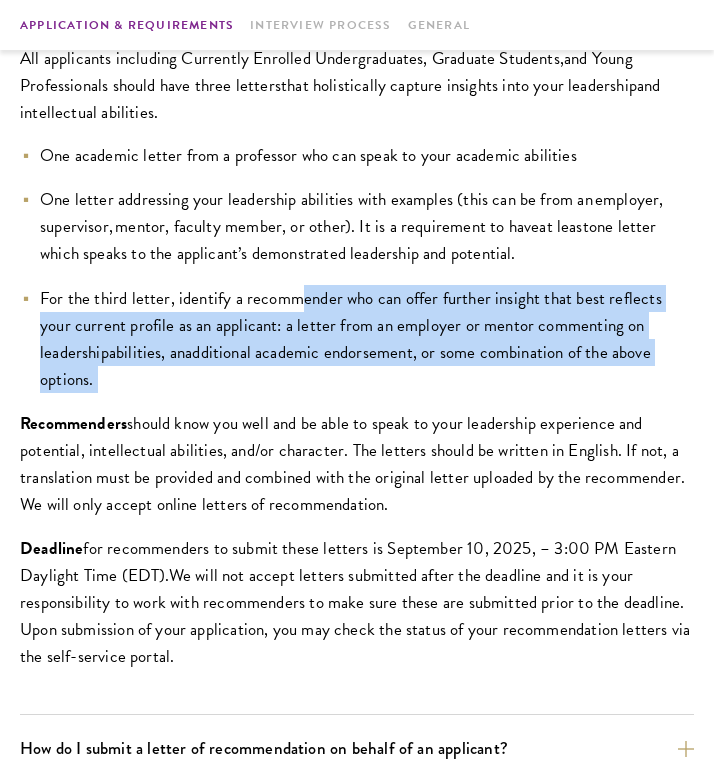 drag, startPoint x: 294, startPoint y: 310, endPoint x: 346, endPoint y: 374, distance: 82.46211 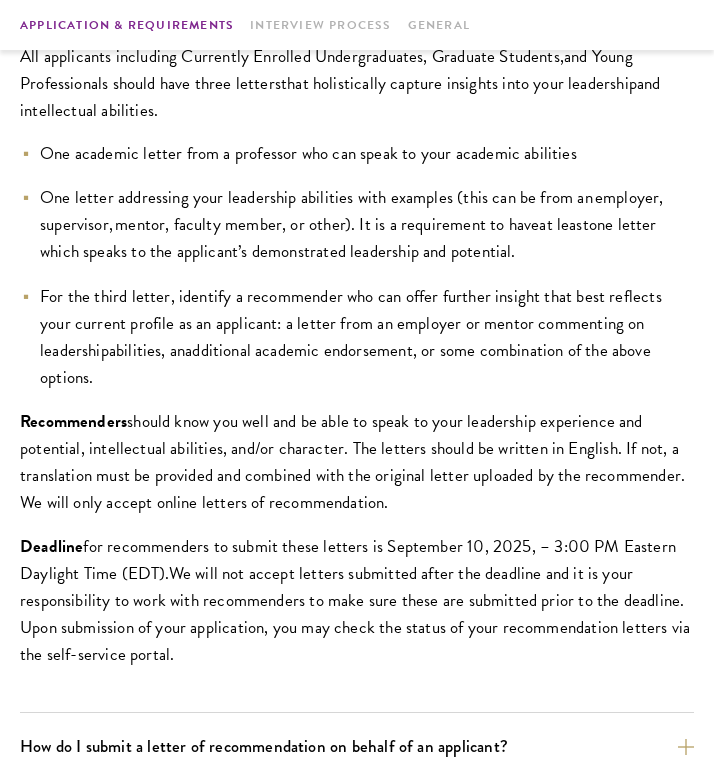 scroll, scrollTop: 1473, scrollLeft: 0, axis: vertical 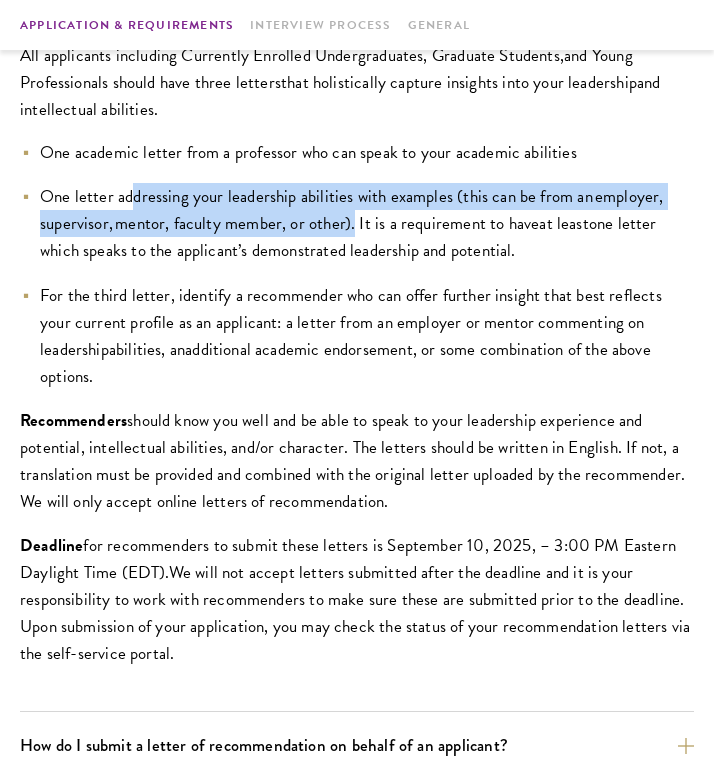 drag, startPoint x: 130, startPoint y: 194, endPoint x: 351, endPoint y: 215, distance: 221.9955 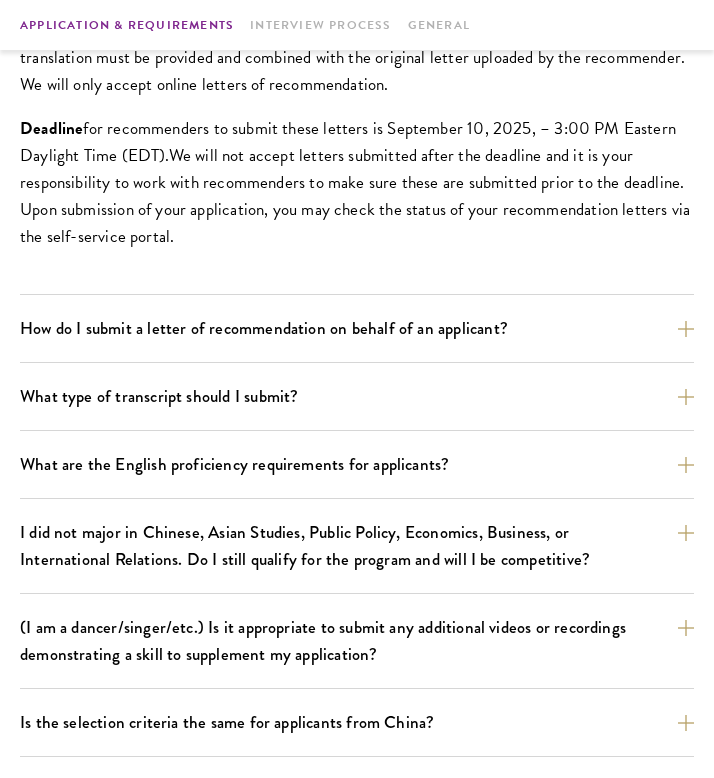 scroll, scrollTop: 2019, scrollLeft: 0, axis: vertical 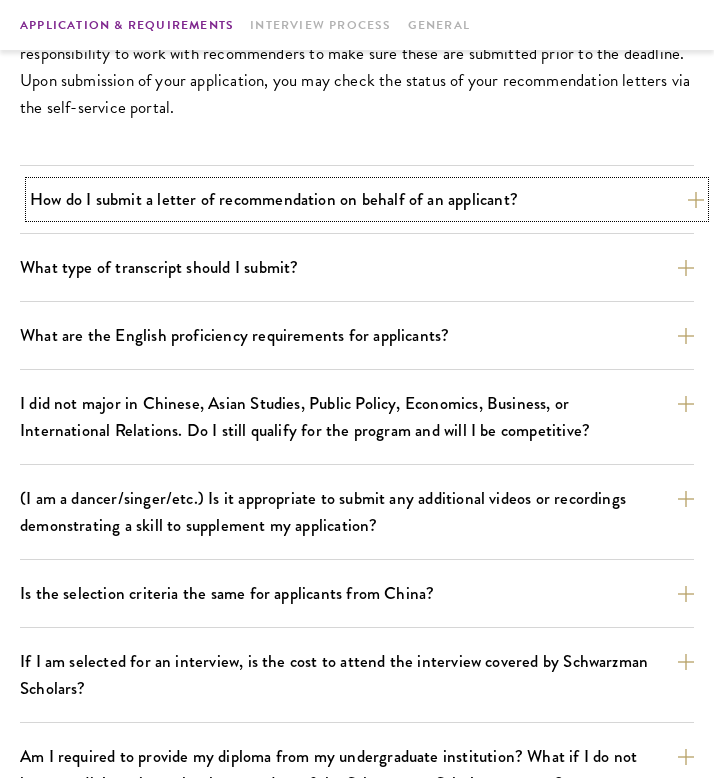 click on "How do I submit a letter of recommendation on behalf of an applicant?" at bounding box center [367, 199] 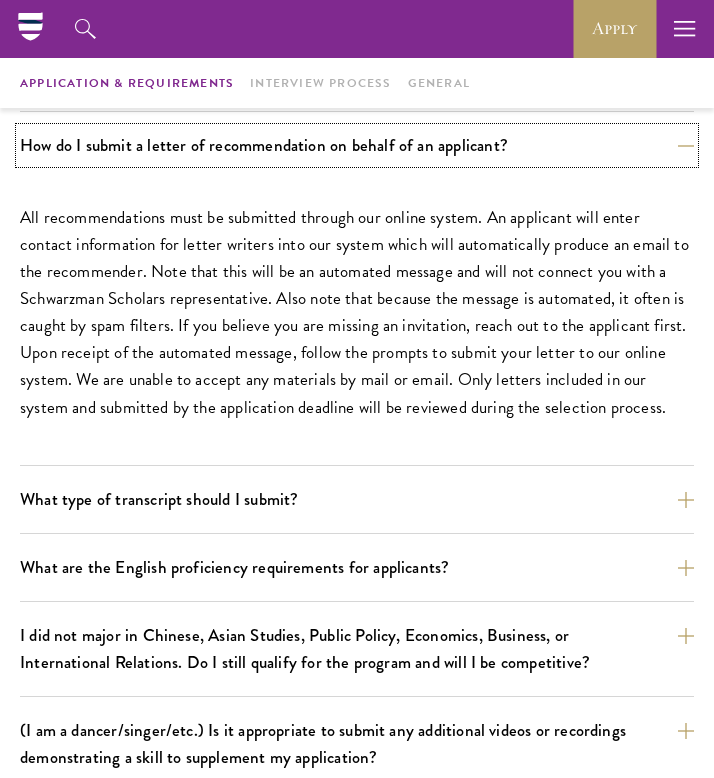 scroll, scrollTop: 1380, scrollLeft: 0, axis: vertical 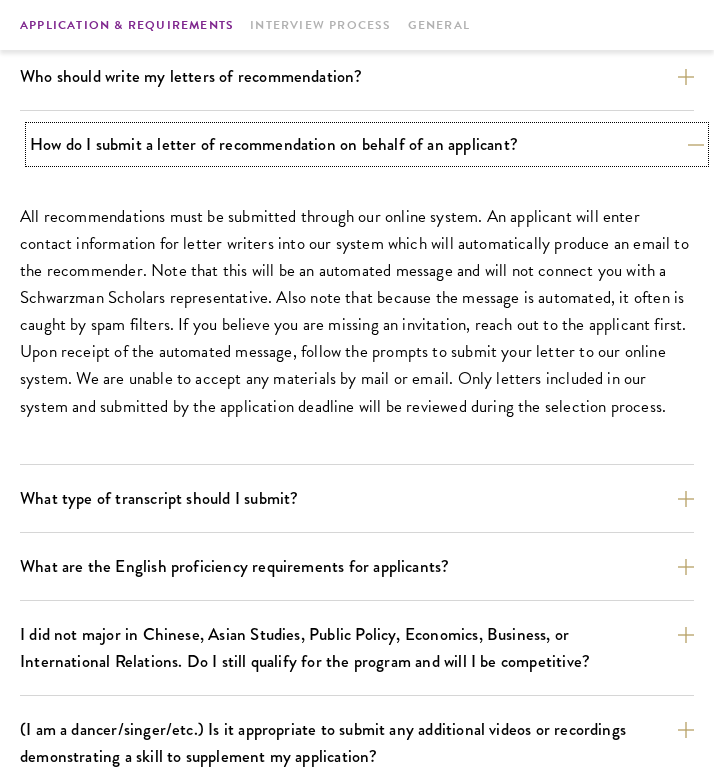 click on "How do I submit a letter of recommendation on behalf of an applicant?" at bounding box center [367, 144] 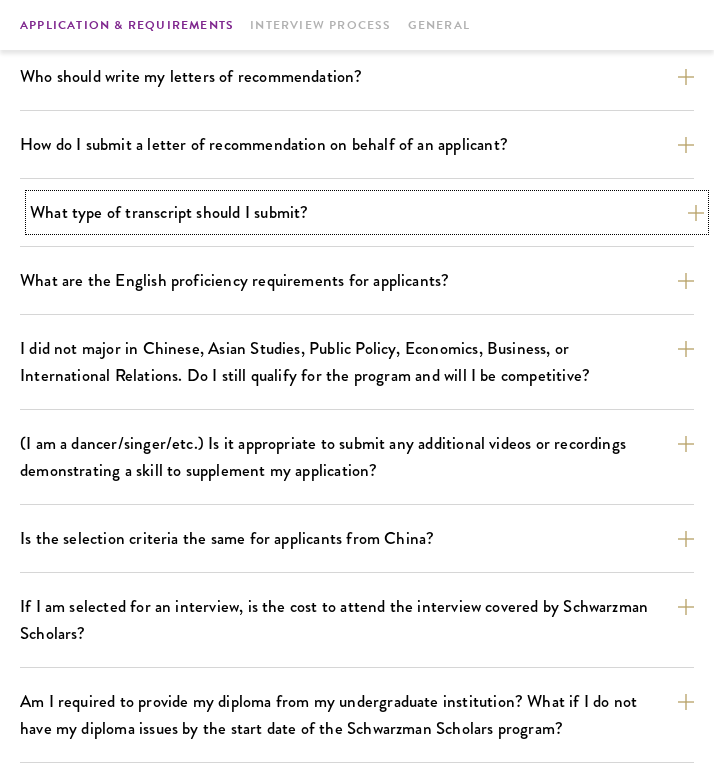 click on "What type of transcript should I submit?" at bounding box center [367, 212] 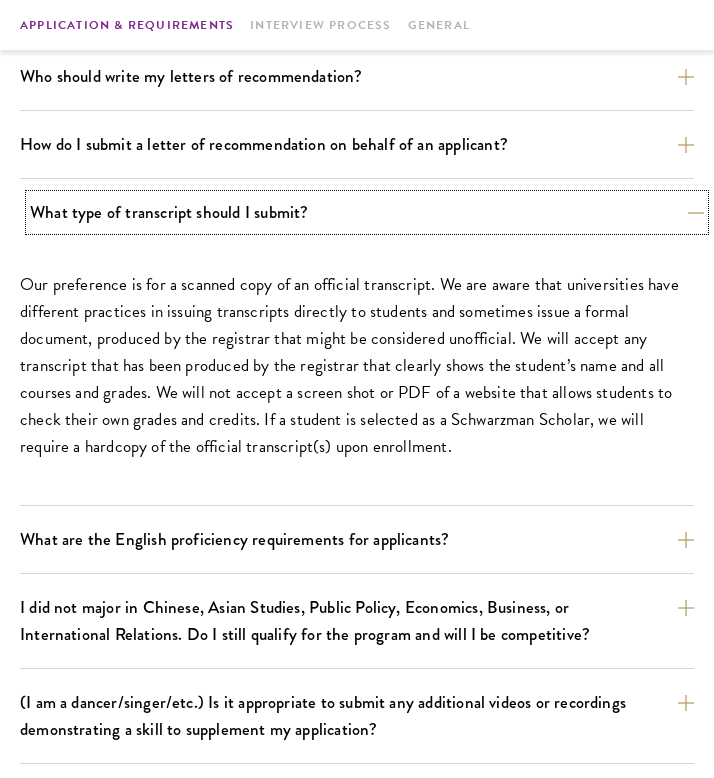 click on "What type of transcript should I submit?" at bounding box center [367, 212] 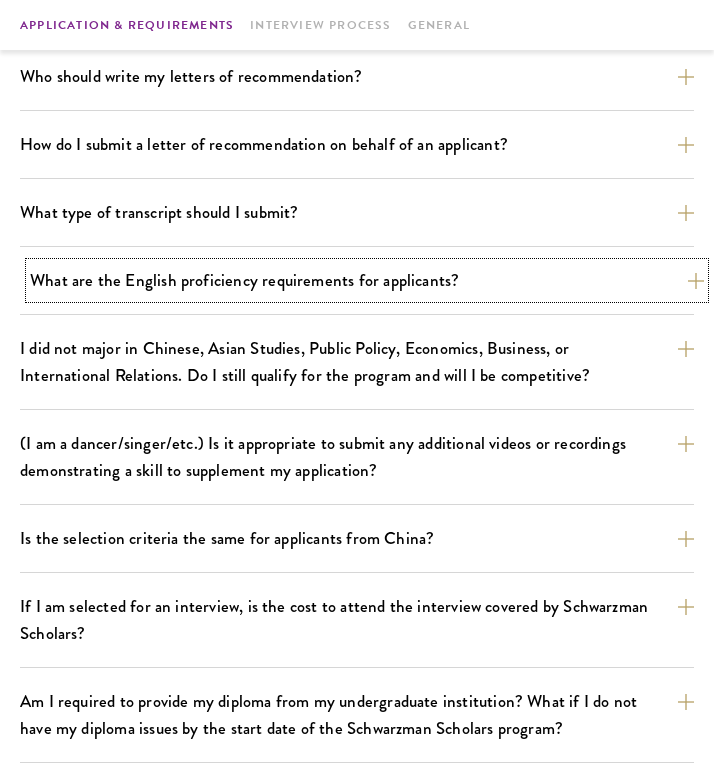 click on "What are the English proficiency requirements for applicants?" at bounding box center [367, 280] 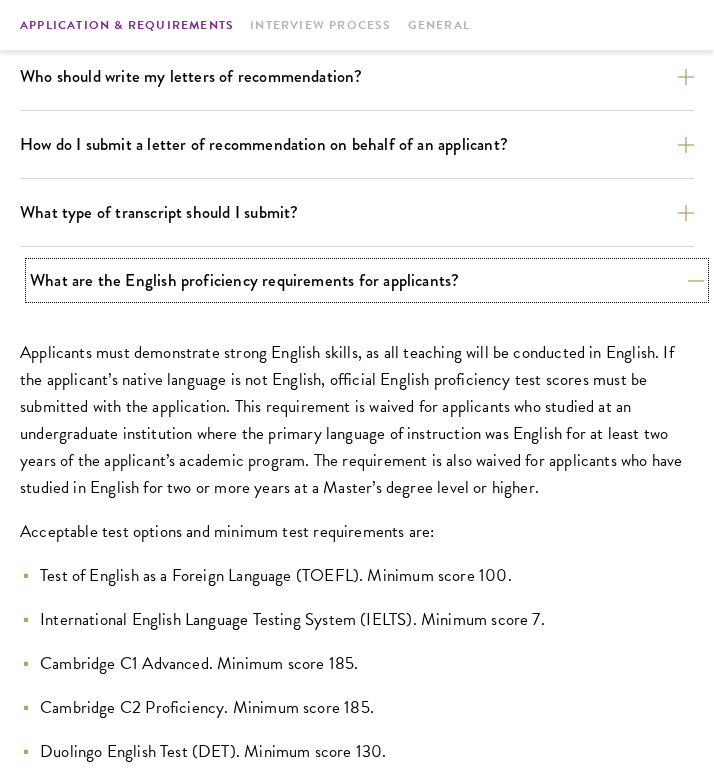 click on "What are the English proficiency requirements for applicants?" at bounding box center (367, 280) 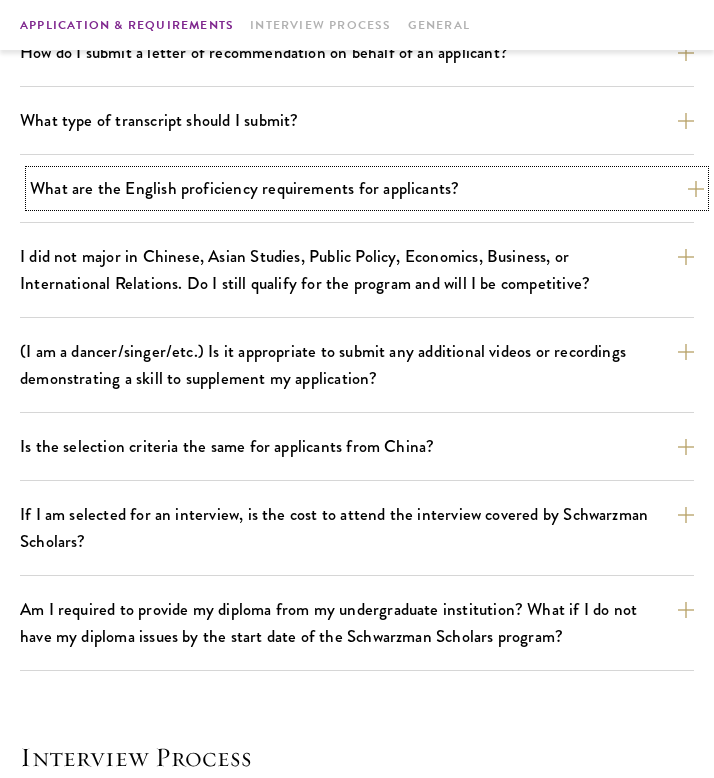 scroll, scrollTop: 1478, scrollLeft: 0, axis: vertical 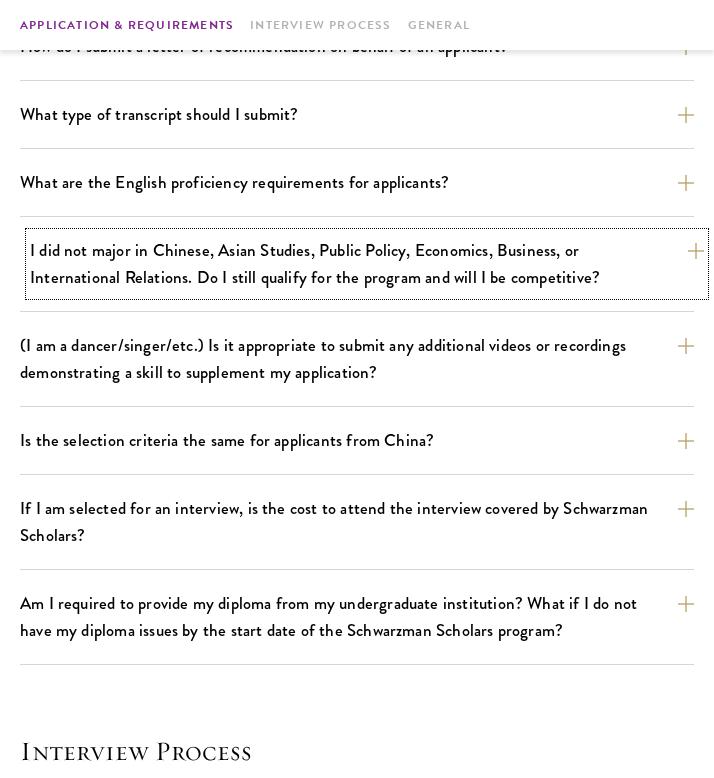 click on "I did not major in Chinese, Asian Studies, Public Policy, Economics, Business, or International Relations. Do I still qualify for the program and will I be competitive?" at bounding box center (367, 264) 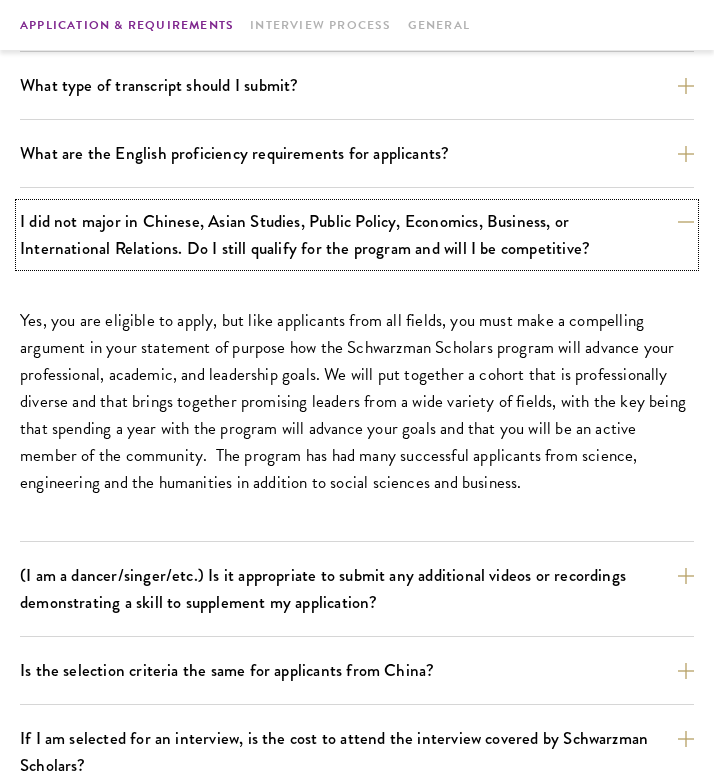 scroll, scrollTop: 1512, scrollLeft: 0, axis: vertical 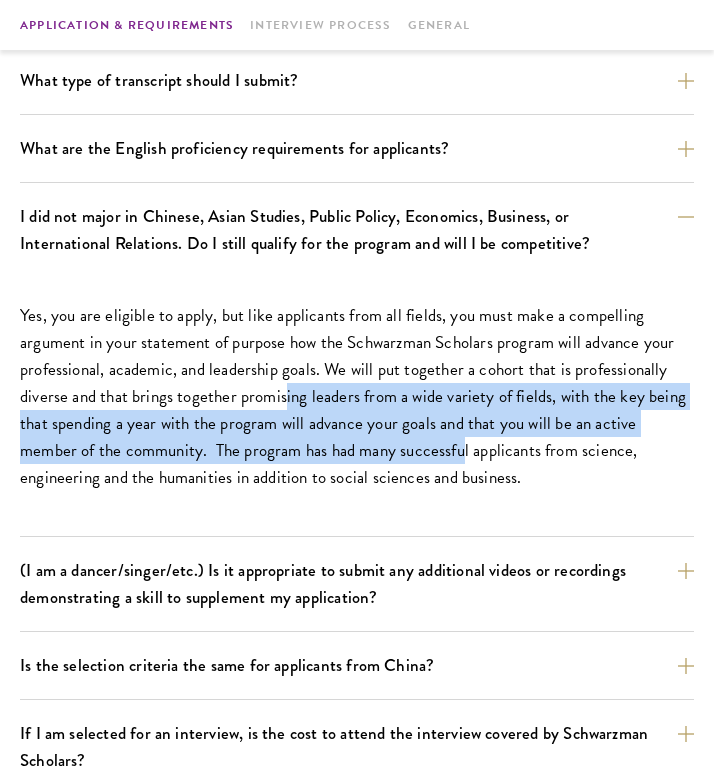drag, startPoint x: 285, startPoint y: 406, endPoint x: 402, endPoint y: 454, distance: 126.46343 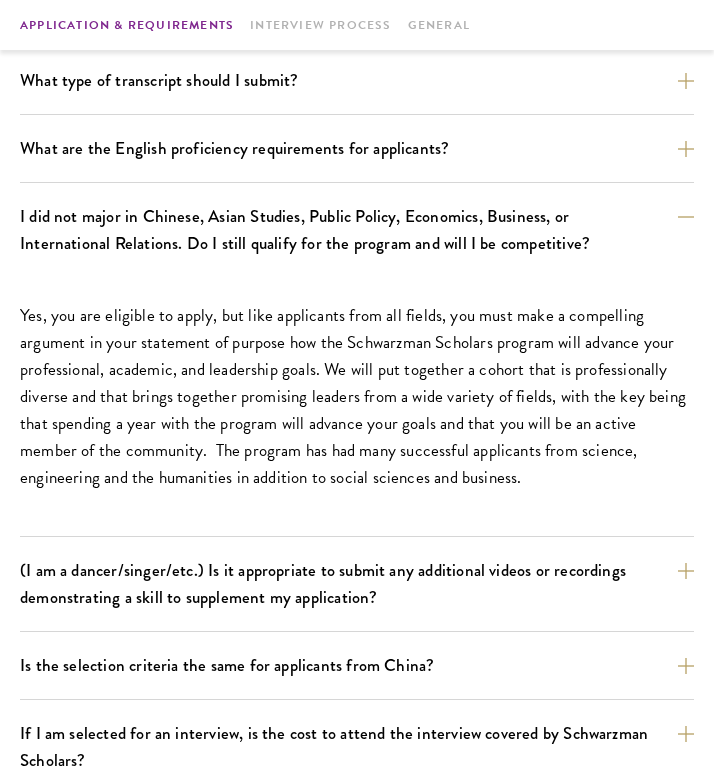 click on "Yes, you are eligible to apply, but like applicants from all fields, you must make a compelling argument in your statement of purpose how the Schwarzman Scholars program will advance your professional, academic, and leadership goals. We will put together a cohort that is professionally diverse and that brings together promising leaders from a wide variety of fields, with the key being that spending a year with the program will advance your goals and that you will be an active member of the community.  The program has had many successful applicants from science, engineering and the humanities in addition to social sciences and business." at bounding box center [357, 396] 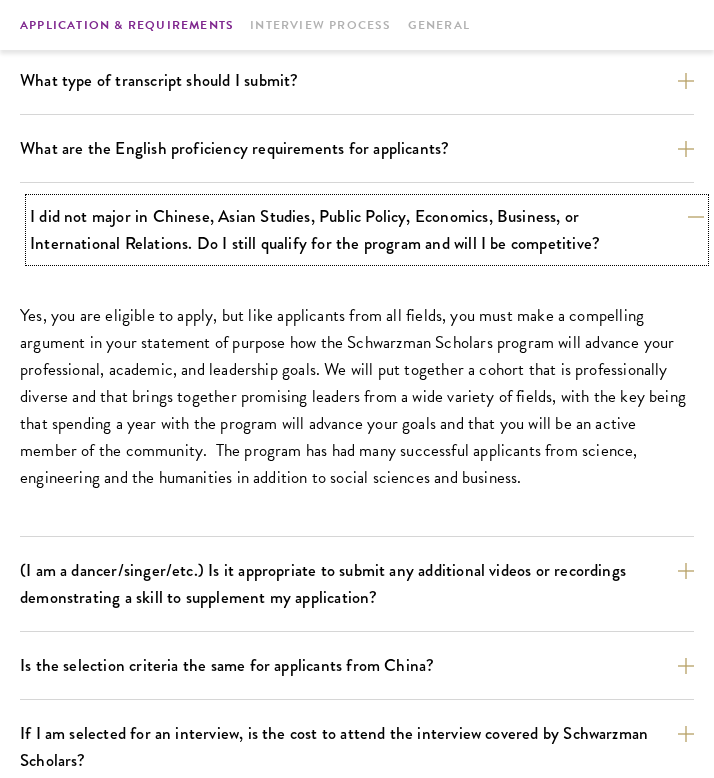 click on "I did not major in Chinese, Asian Studies, Public Policy, Economics, Business, or International Relations. Do I still qualify for the program and will I be competitive?" at bounding box center [367, 230] 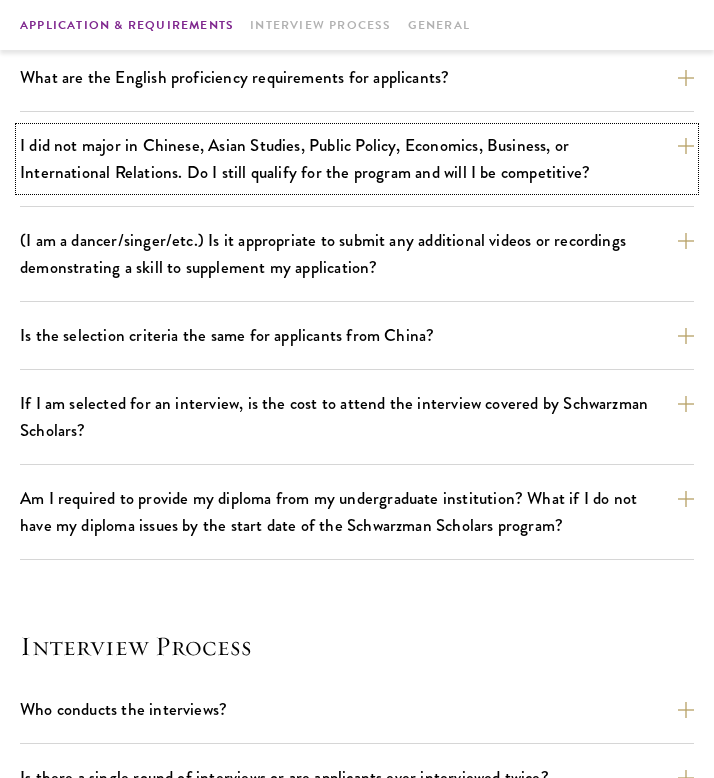 scroll, scrollTop: 1603, scrollLeft: 0, axis: vertical 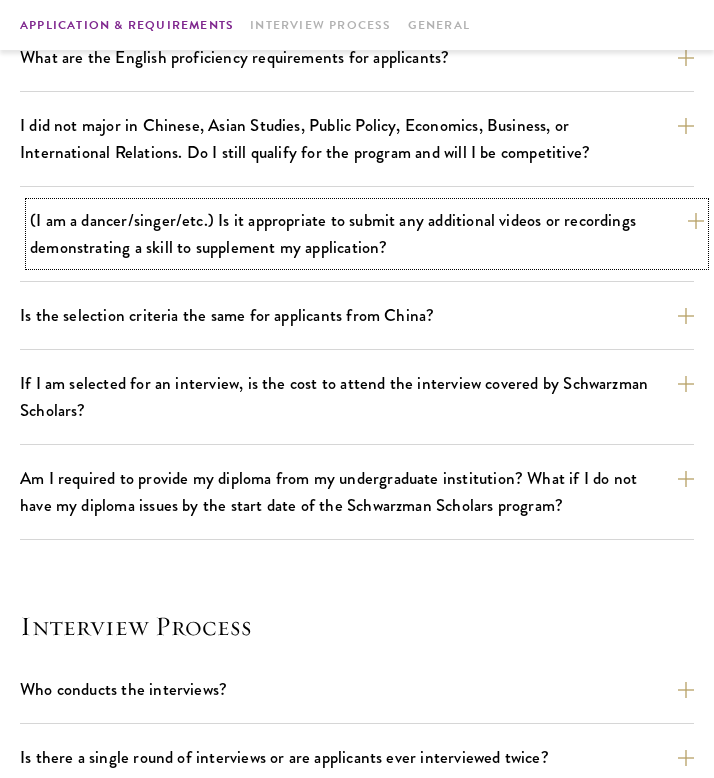 click on "(I am a dancer/singer/etc.) Is it appropriate to submit any additional videos or recordings demonstrating a skill to supplement my application?" at bounding box center [367, 234] 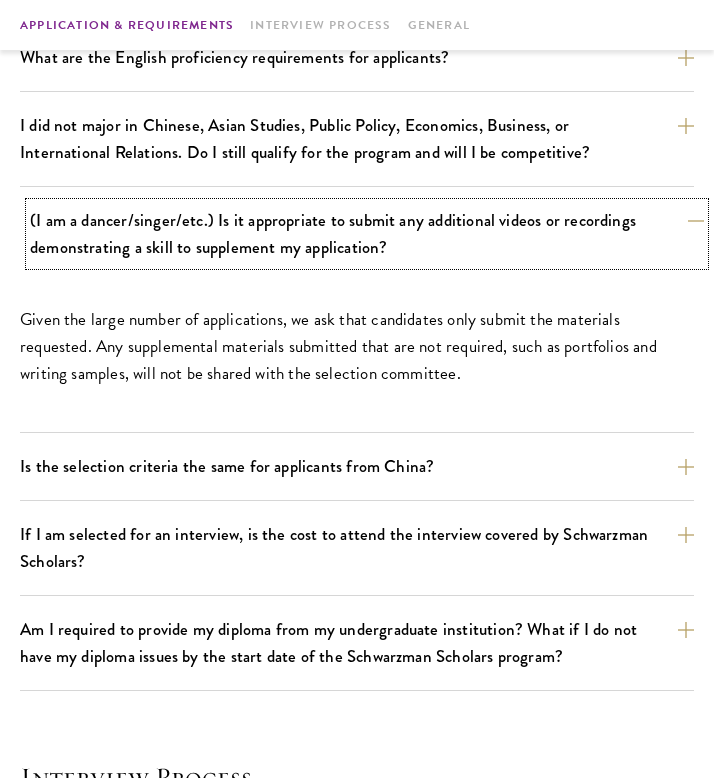 click on "(I am a dancer/singer/etc.) Is it appropriate to submit any additional videos or recordings demonstrating a skill to supplement my application?" at bounding box center (367, 234) 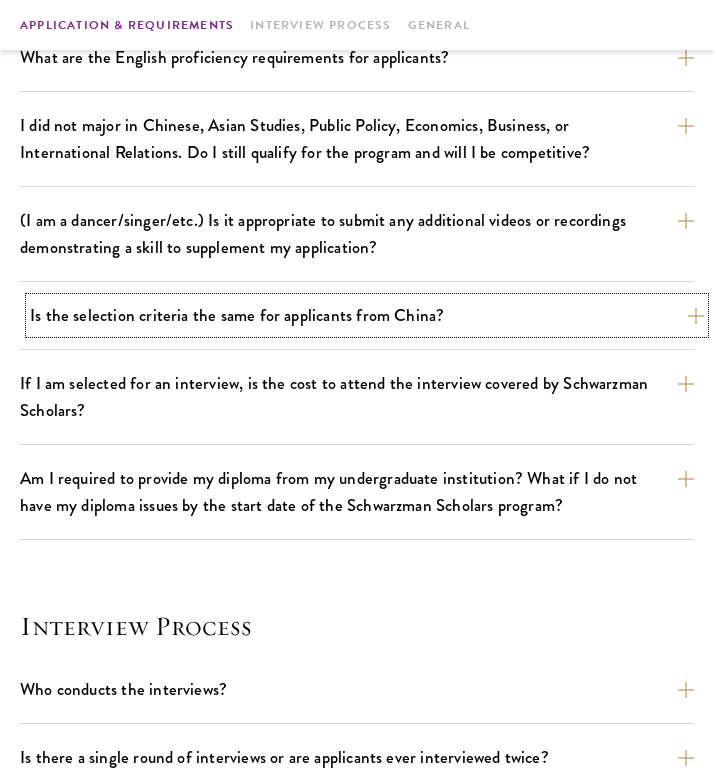 click on "Is the selection criteria the same for applicants from China?" at bounding box center (367, 315) 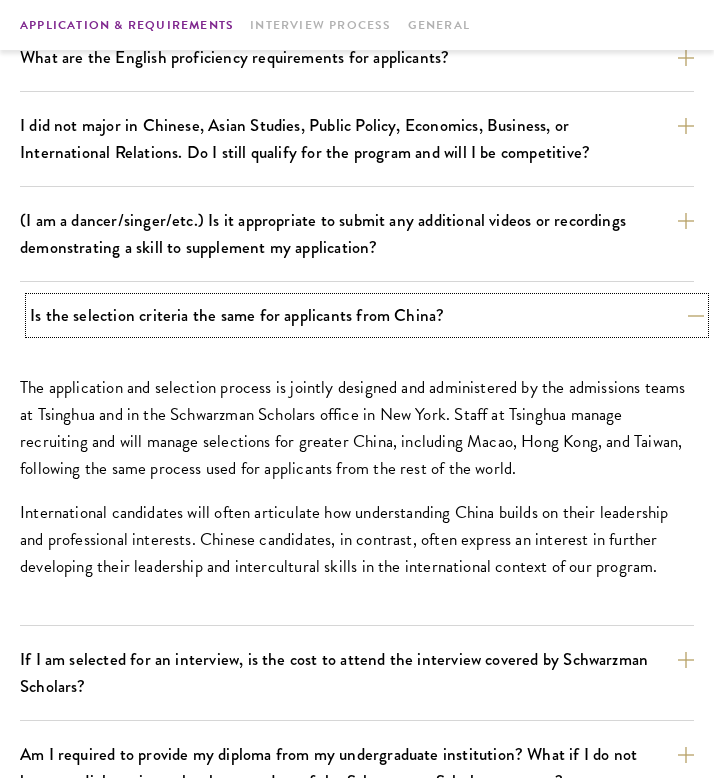 click on "Is the selection criteria the same for applicants from China?" at bounding box center (367, 315) 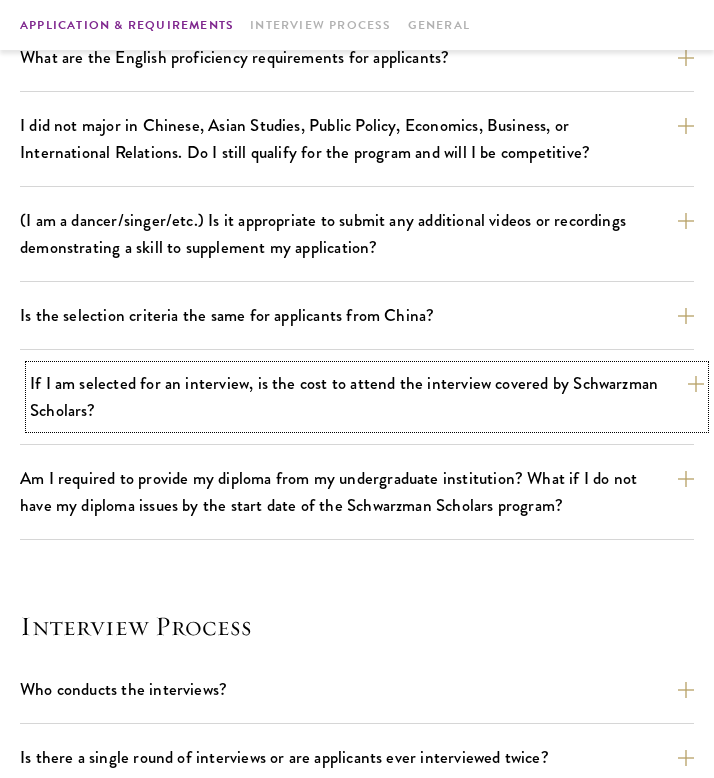 click on "If I am selected for an interview, is the cost to attend the interview covered by Schwarzman Scholars?" at bounding box center (367, 397) 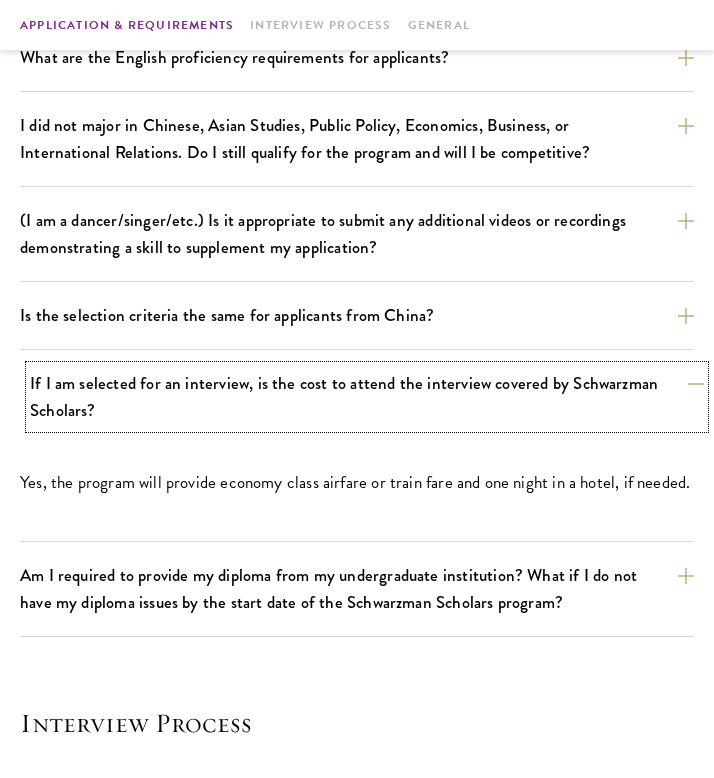 click on "If I am selected for an interview, is the cost to attend the interview covered by Schwarzman Scholars?" at bounding box center (367, 397) 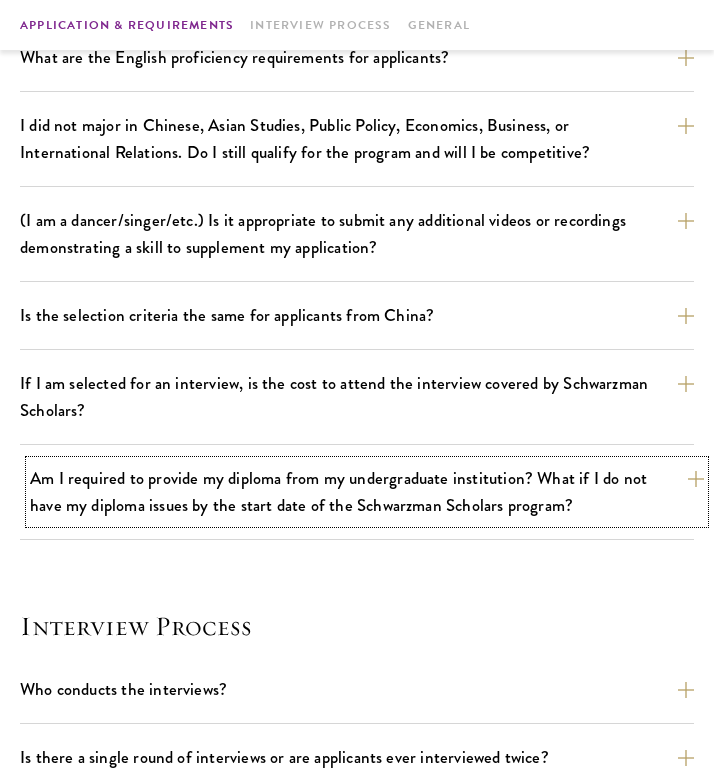 click on "Am I required to provide my diploma from my undergraduate institution? What if I do not have my diploma issues by the start date of the Schwarzman Scholars program?" at bounding box center [367, 492] 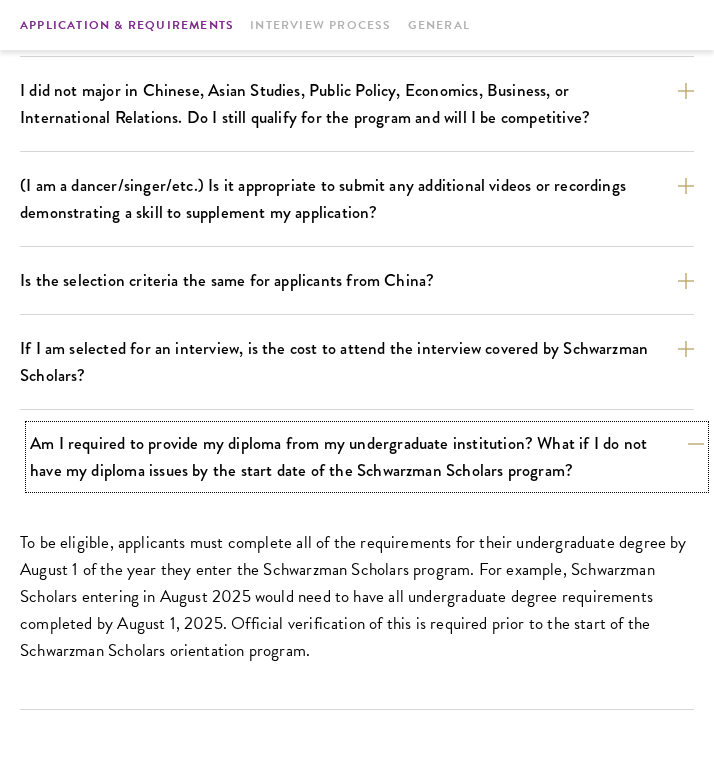 scroll, scrollTop: 1640, scrollLeft: 0, axis: vertical 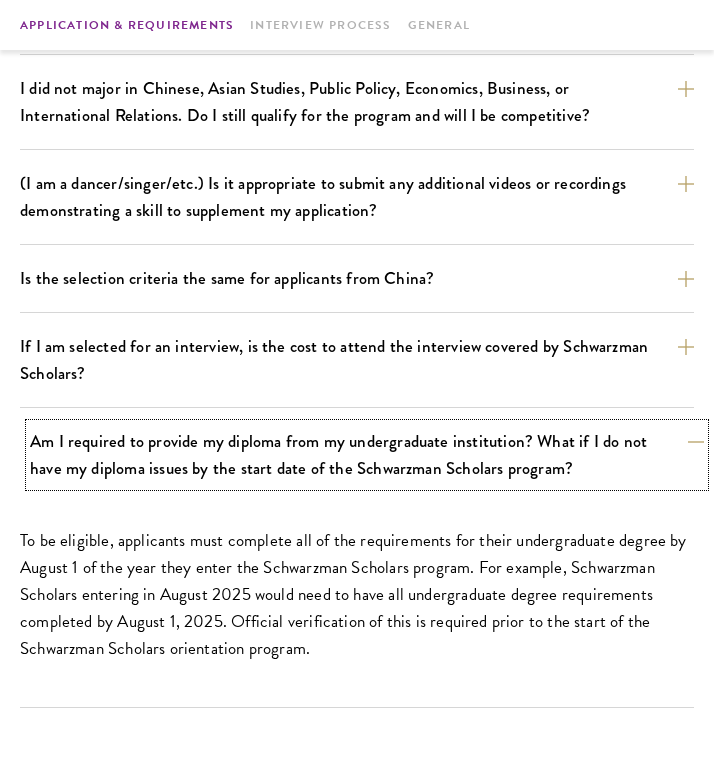click on "Am I required to provide my diploma from my undergraduate institution? What if I do not have my diploma issues by the start date of the Schwarzman Scholars program?" at bounding box center [367, 455] 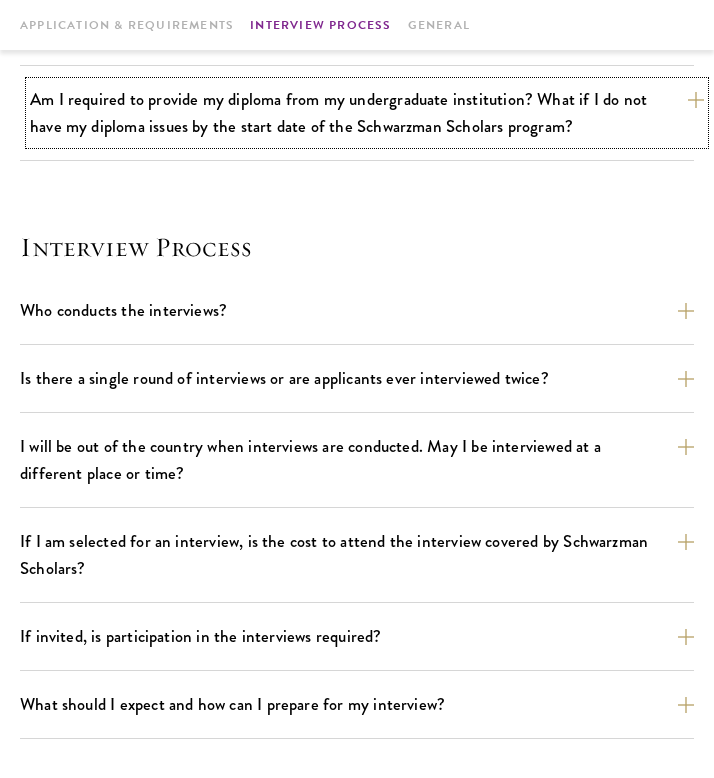 scroll, scrollTop: 1998, scrollLeft: 0, axis: vertical 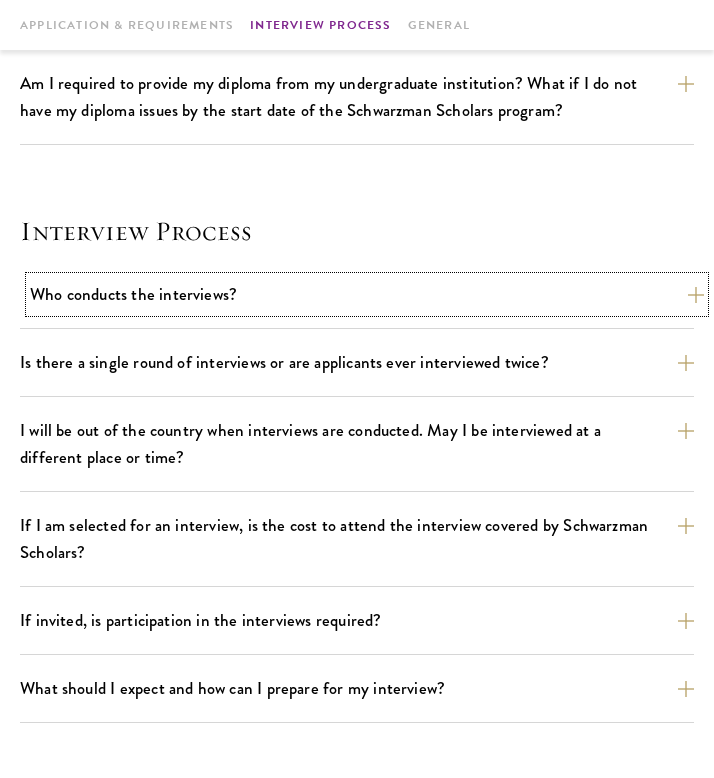 click on "Who conducts the interviews?" at bounding box center [367, 294] 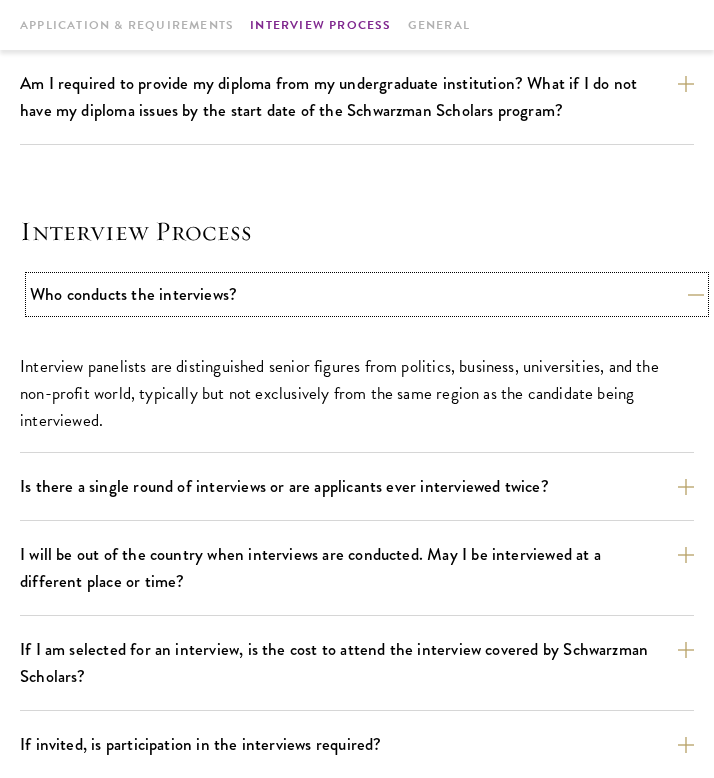 click on "Who conducts the interviews?" at bounding box center [367, 294] 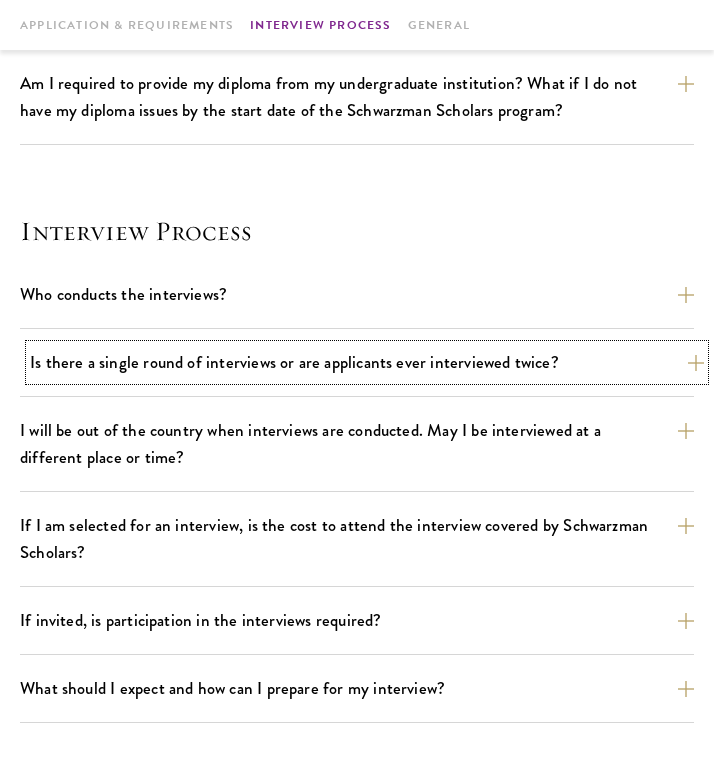 click on "Is there a single round of interviews or are applicants ever interviewed twice?" at bounding box center [367, 362] 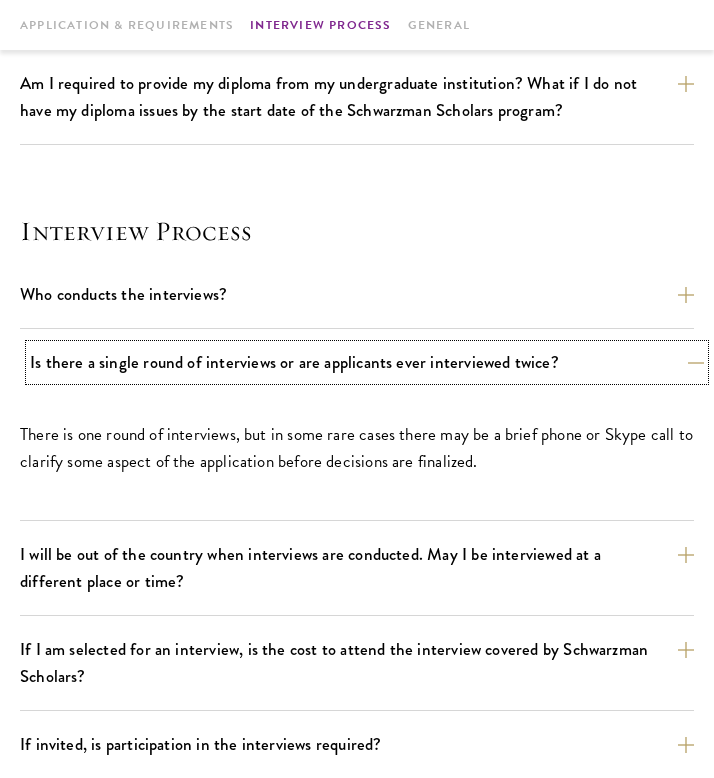 click on "Is there a single round of interviews or are applicants ever interviewed twice?" at bounding box center (367, 362) 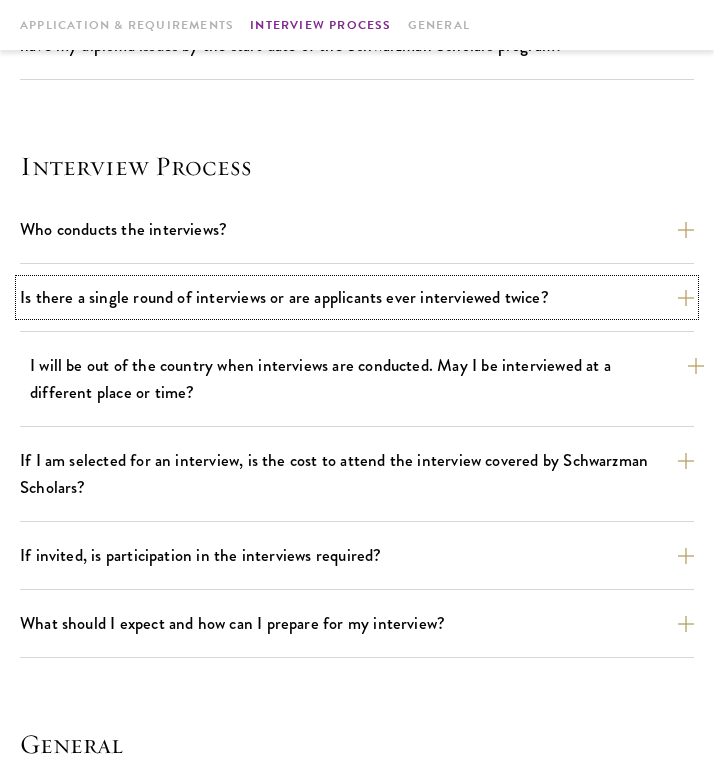 scroll, scrollTop: 2098, scrollLeft: 0, axis: vertical 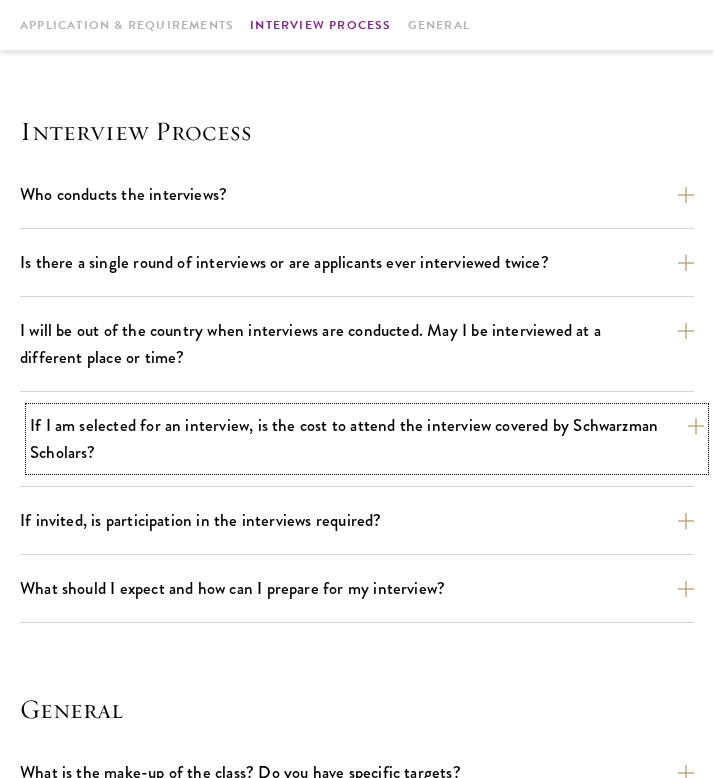 click on "If I am selected for an interview, is the cost to attend the interview covered by Schwarzman Scholars?" at bounding box center (367, 439) 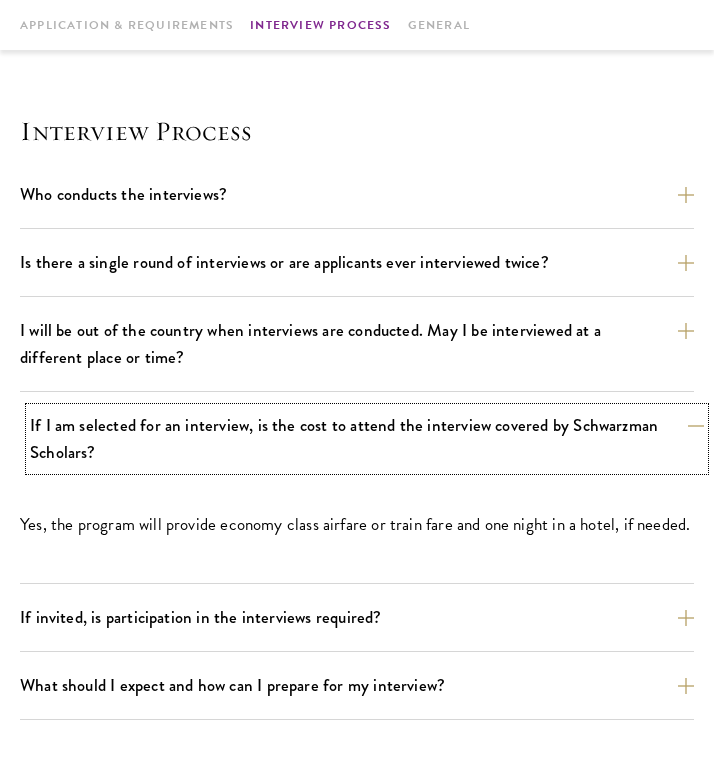 click on "If I am selected for an interview, is the cost to attend the interview covered by Schwarzman Scholars?" at bounding box center (367, 439) 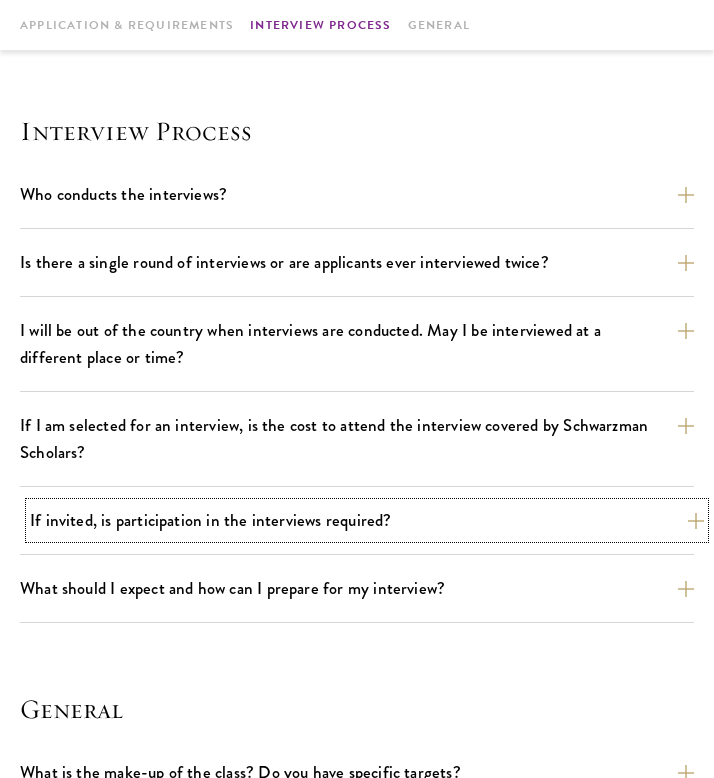 click on "If invited, is participation in the interviews required?" at bounding box center (367, 520) 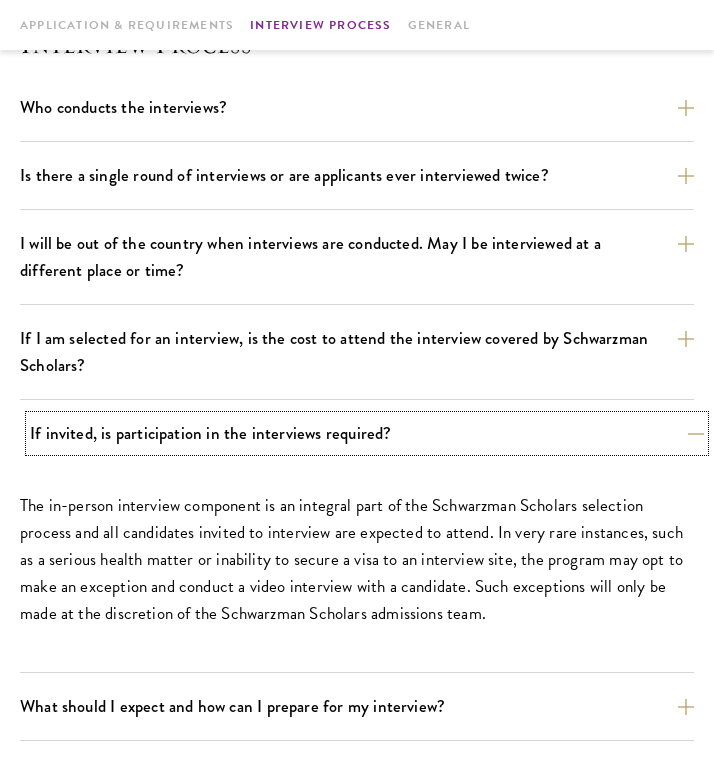 scroll, scrollTop: 2196, scrollLeft: 0, axis: vertical 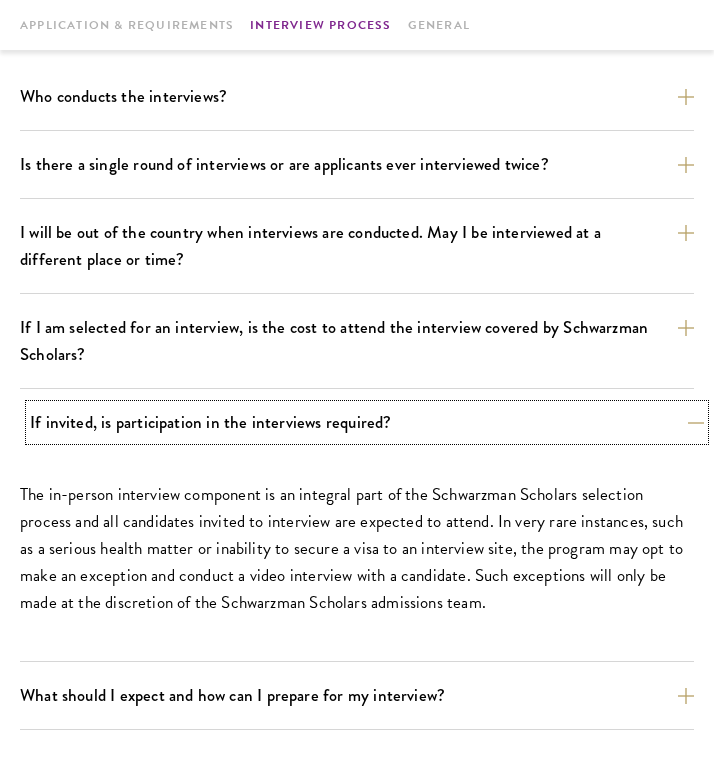 click on "If invited, is participation in the interviews required?" at bounding box center (367, 422) 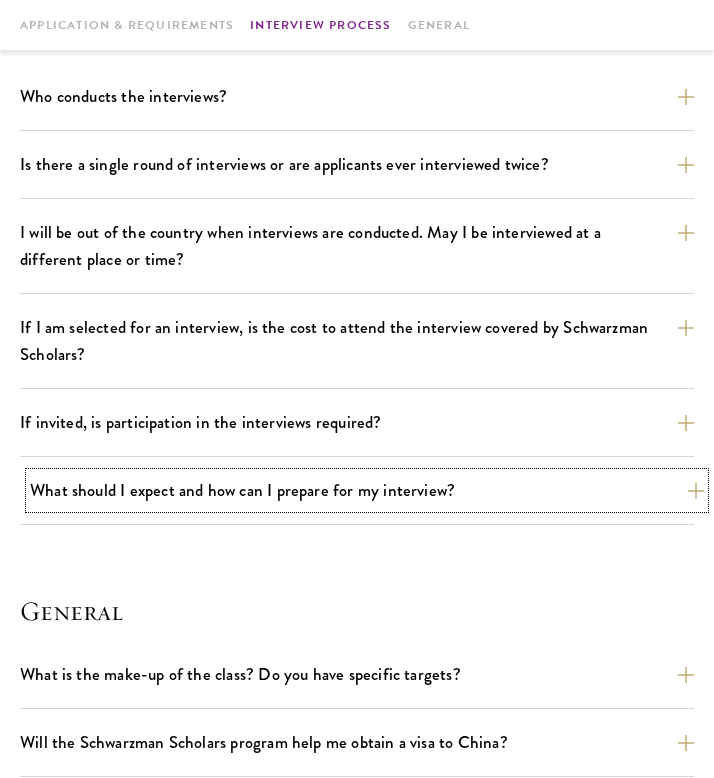 click on "What should I expect and how can I prepare for my interview?" at bounding box center [367, 490] 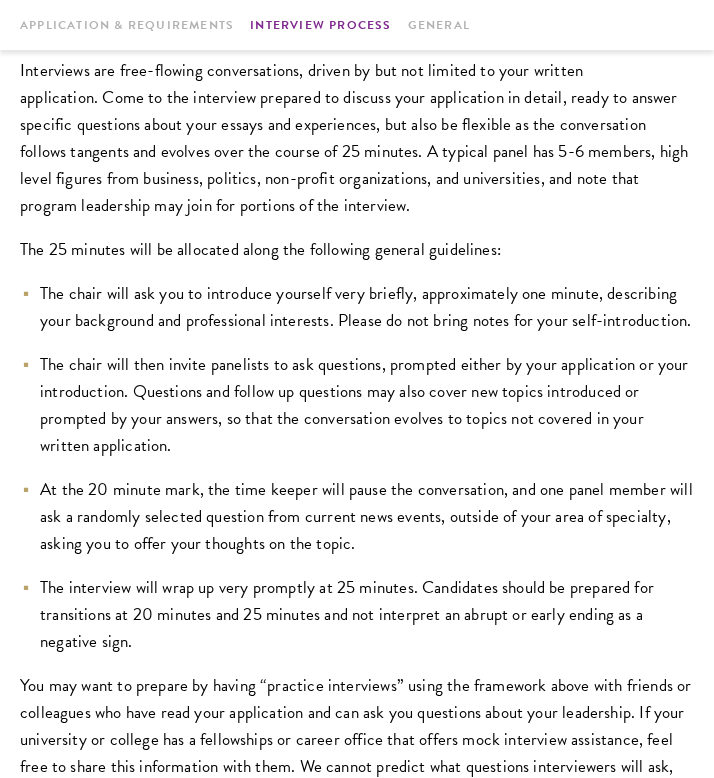 scroll, scrollTop: 2693, scrollLeft: 0, axis: vertical 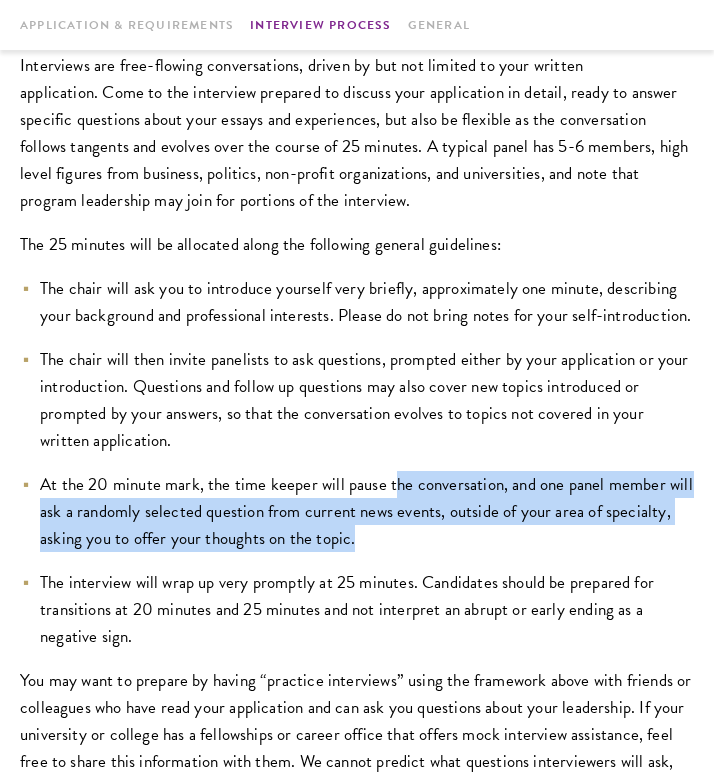 drag, startPoint x: 394, startPoint y: 483, endPoint x: 439, endPoint y: 528, distance: 63.63961 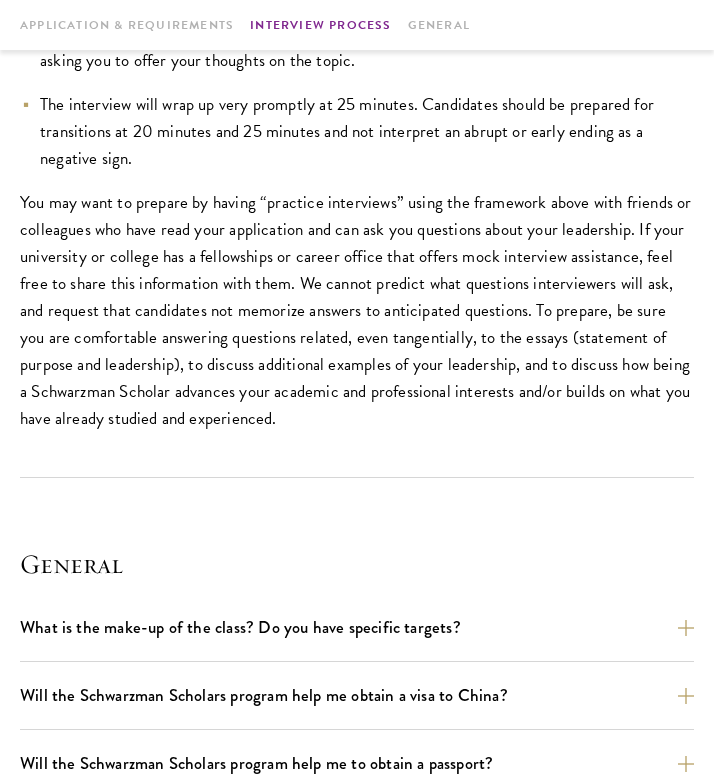 scroll, scrollTop: 3173, scrollLeft: 0, axis: vertical 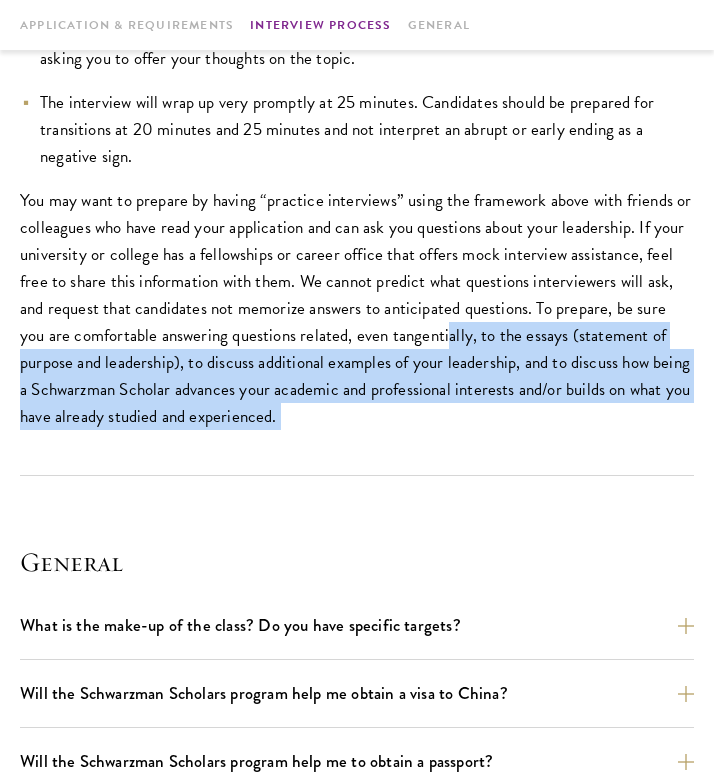drag, startPoint x: 418, startPoint y: 332, endPoint x: 476, endPoint y: 477, distance: 156.16978 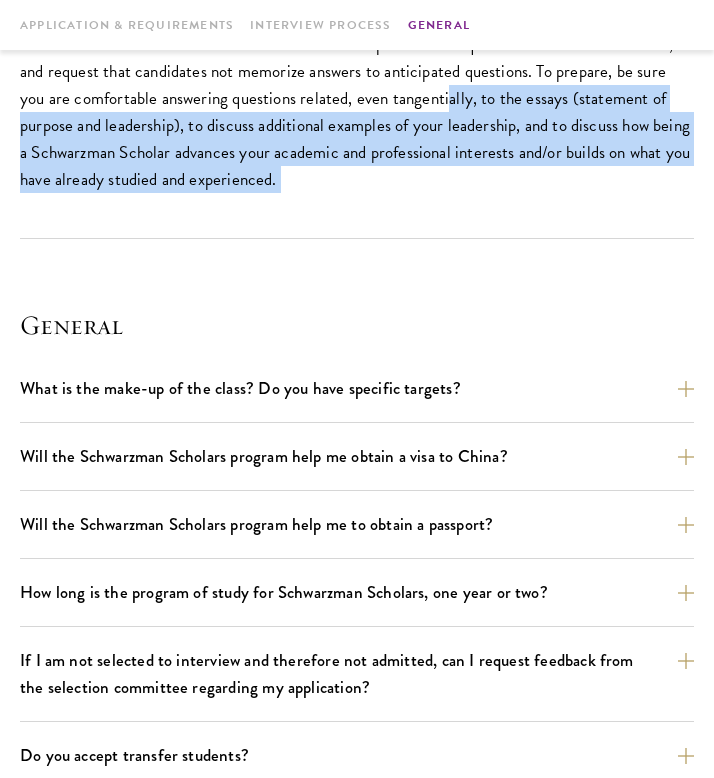 scroll, scrollTop: 3432, scrollLeft: 0, axis: vertical 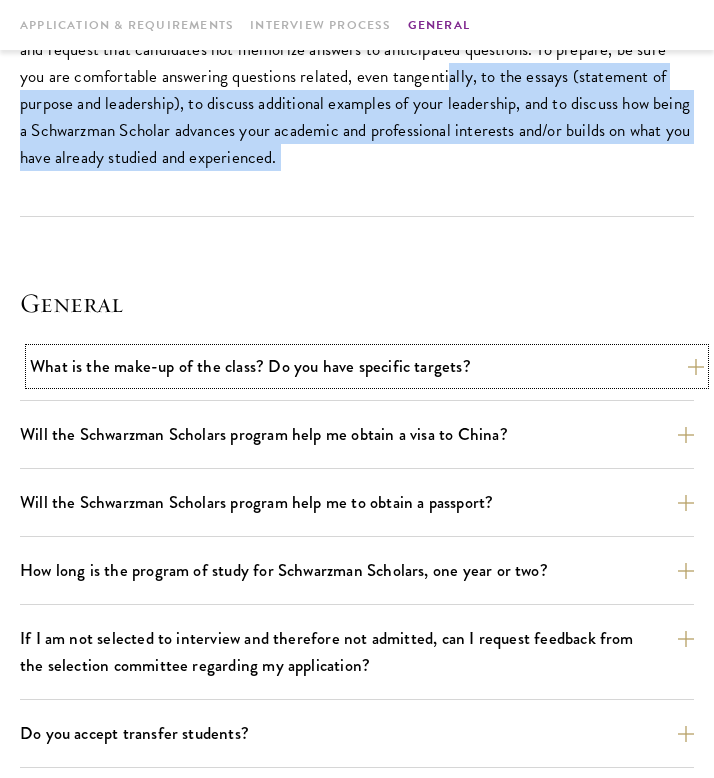 click on "What is the make-up of the class? Do you have specific targets?" at bounding box center [367, 366] 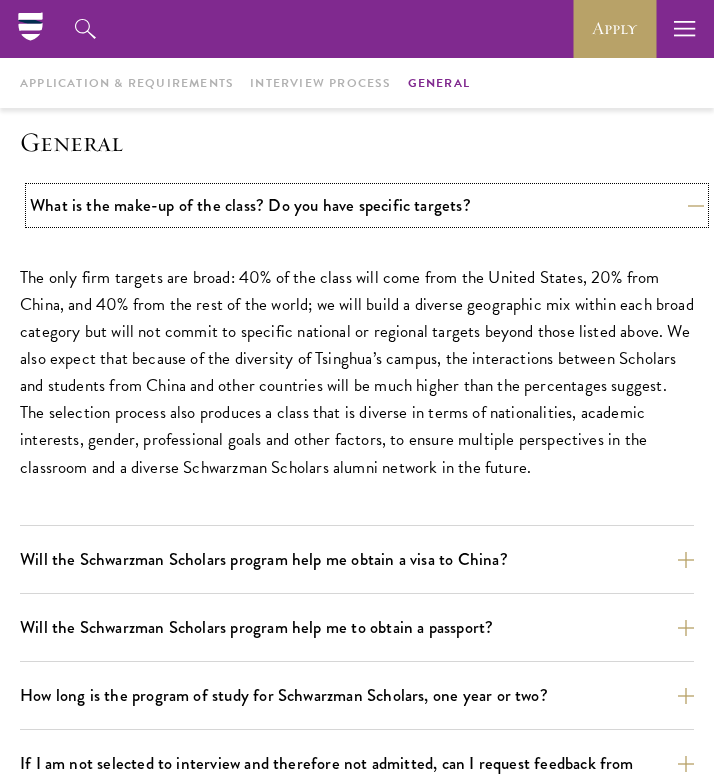 scroll, scrollTop: 2614, scrollLeft: 0, axis: vertical 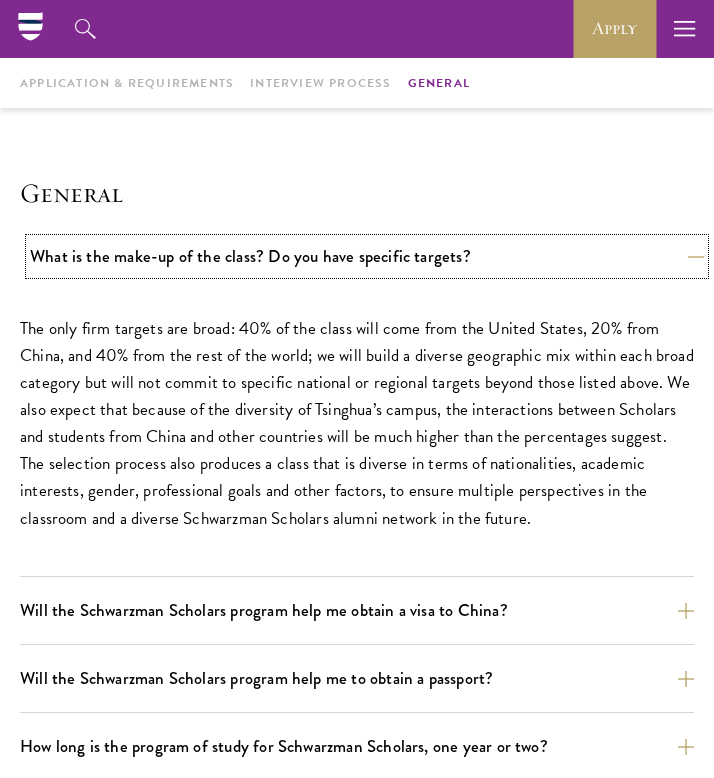 click on "What is the make-up of the class? Do you have specific targets?" at bounding box center (367, 256) 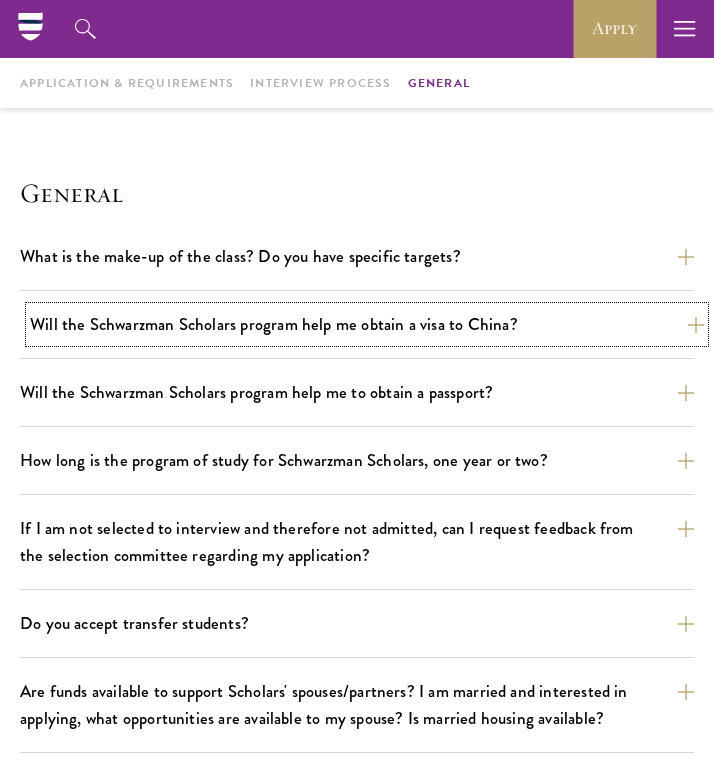 click on "Will the Schwarzman Scholars program help me obtain a visa to China?" at bounding box center (367, 324) 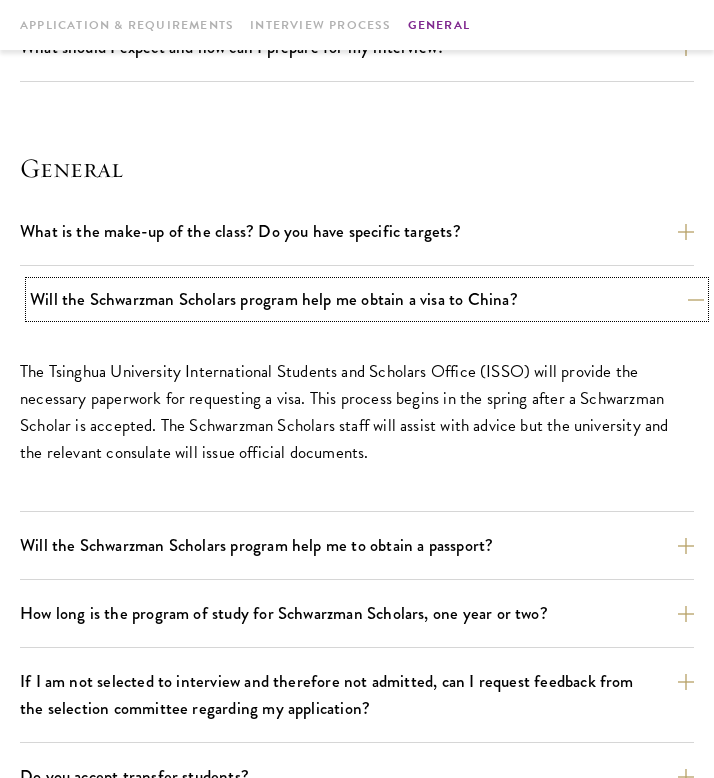 scroll, scrollTop: 2640, scrollLeft: 0, axis: vertical 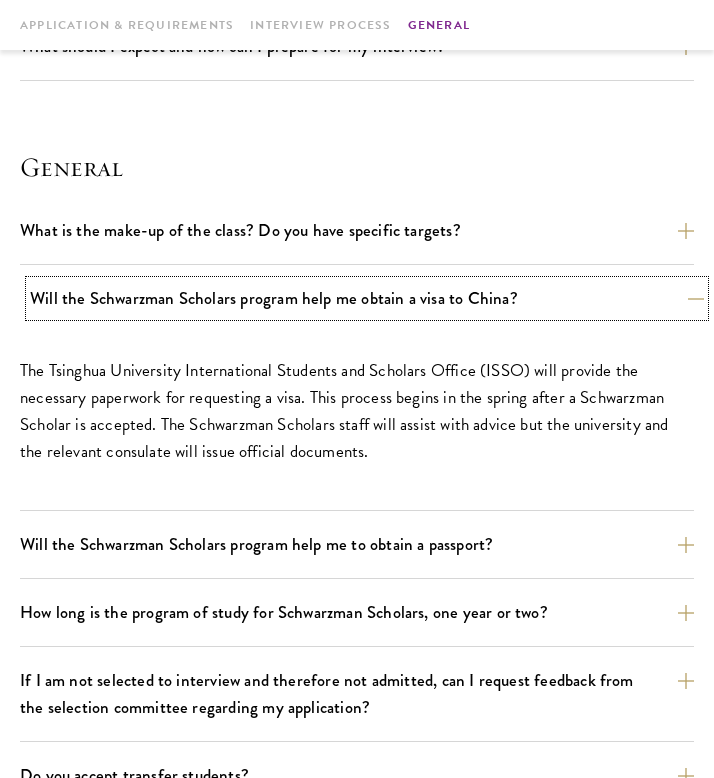 click on "Will the Schwarzman Scholars program help me obtain a visa to China?" at bounding box center [367, 298] 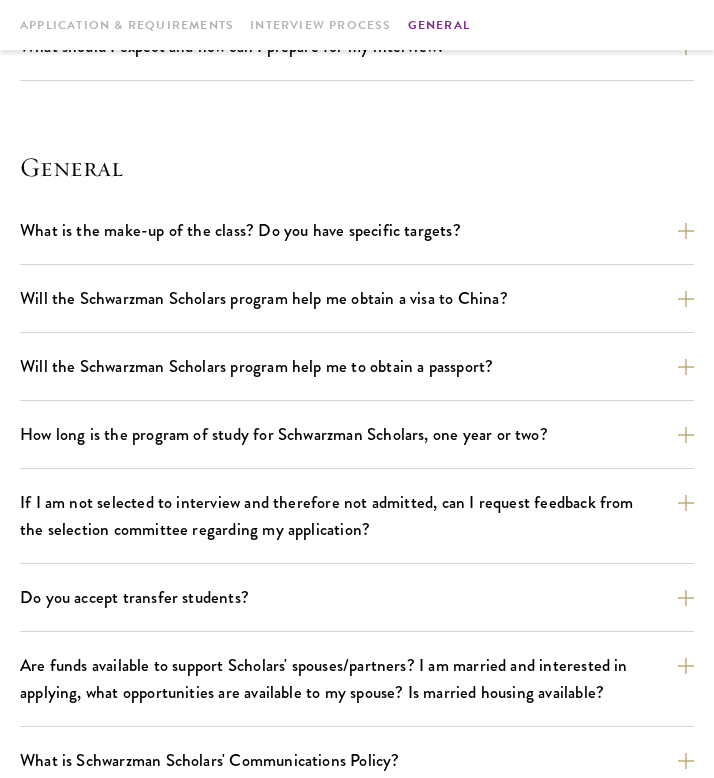 click on "What is the make-up of the class? Do you have specific targets?
The only firm targets are broad: 40% of the class will come from the United States, 20% from China, and 40% from the rest of the world; we will build a diverse geographic mix within each broad category but will not commit to specific national or regional targets beyond those listed above. We also expect that because of the diversity of Tsinghua’s campus, the interactions between Scholars and students from China and other countries will be much higher than the percentages suggest. The selection process also produces a class that is diverse in terms of nationalities, academic interests, gender, professional goals and other factors, to ensure multiple perspectives in the classroom and a diverse Schwarzman Scholars alumni network in the future.
for details." at bounding box center [357, 504] 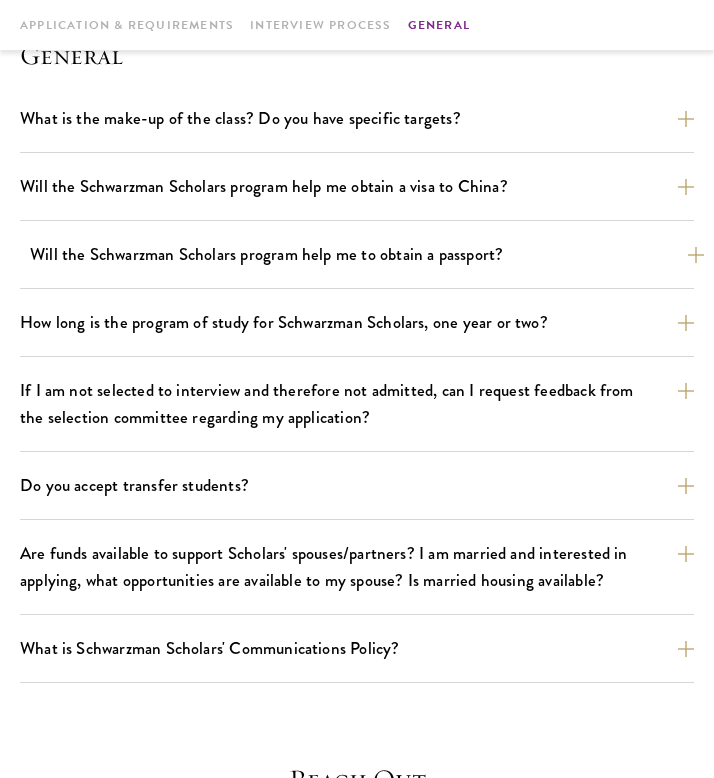 scroll, scrollTop: 2760, scrollLeft: 0, axis: vertical 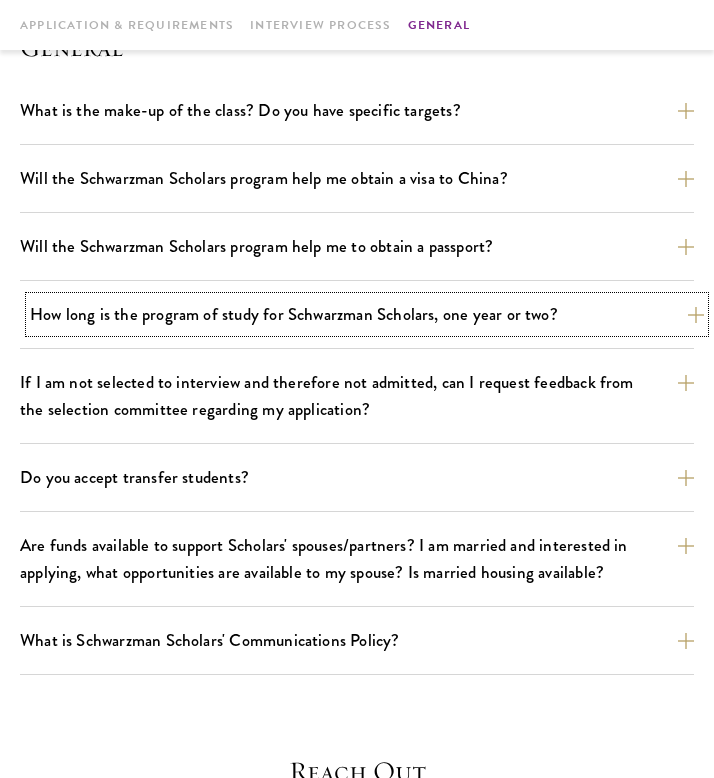 click on "How long is the program of study for Schwarzman Scholars, one year or two?" at bounding box center (367, 314) 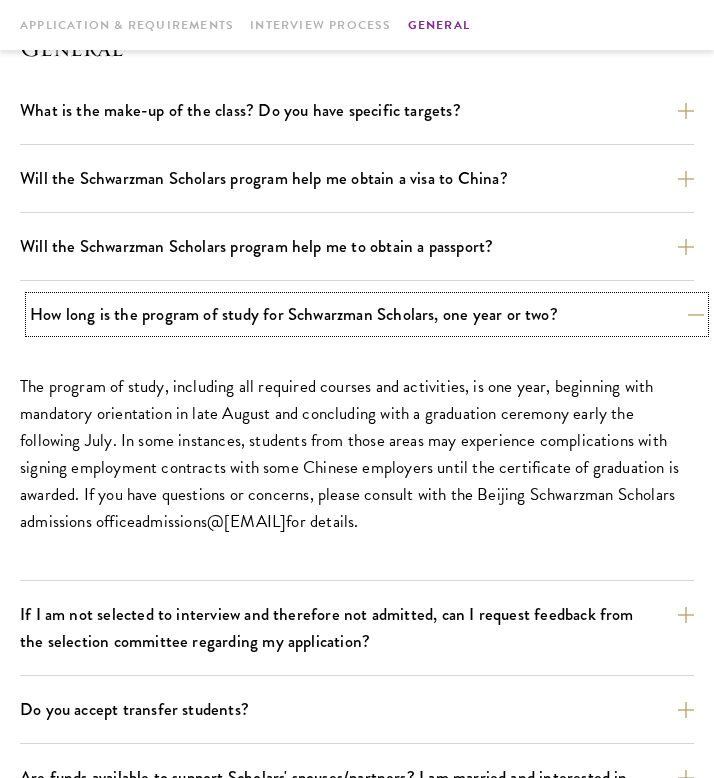 click on "How long is the program of study for Schwarzman Scholars, one year or two?" at bounding box center [367, 314] 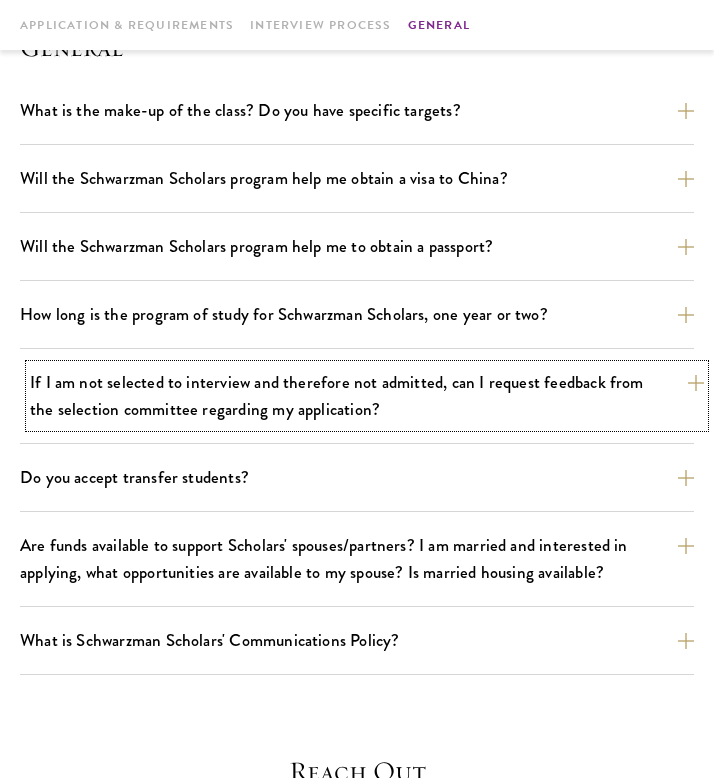 click on "If I am not selected to interview and therefore not admitted, can I request feedback from the selection committee regarding my application?" at bounding box center (367, 396) 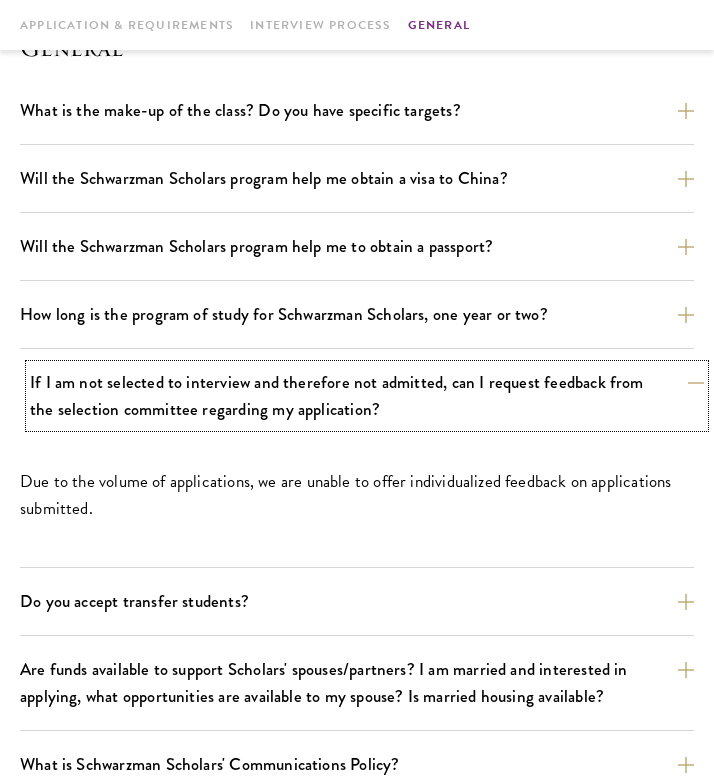 click on "If I am not selected to interview and therefore not admitted, can I request feedback from the selection committee regarding my application?" at bounding box center (367, 396) 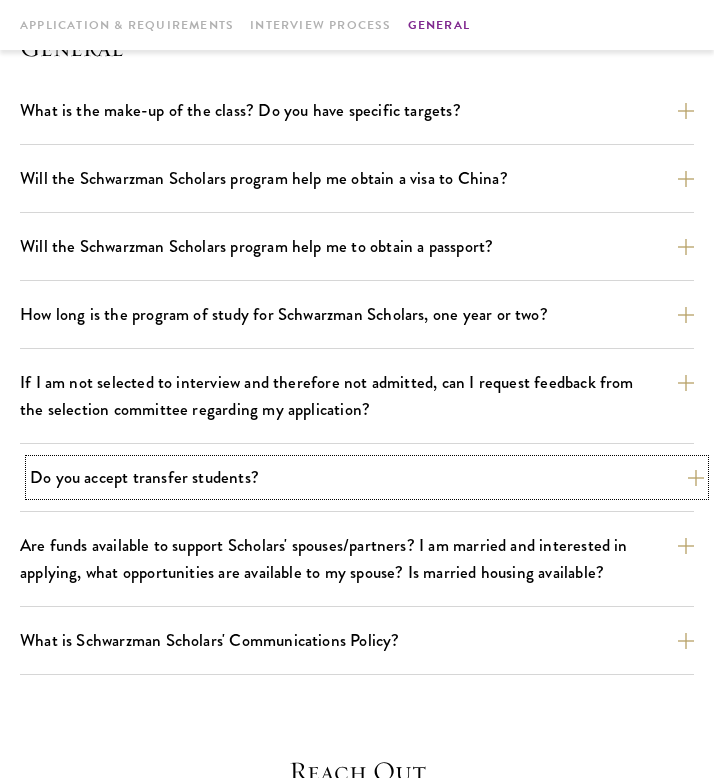click on "Do you accept transfer students?" at bounding box center (367, 477) 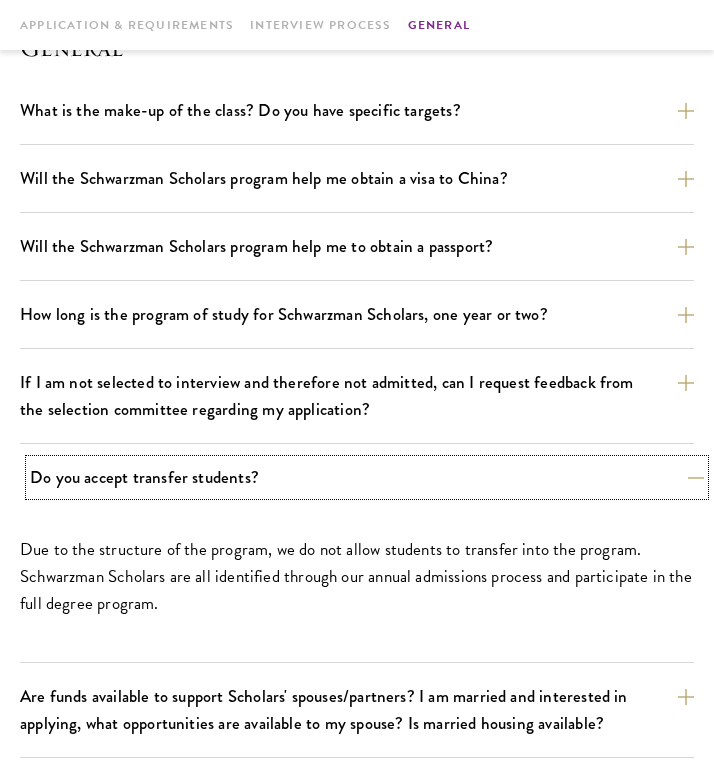 click on "Do you accept transfer students?" at bounding box center (367, 477) 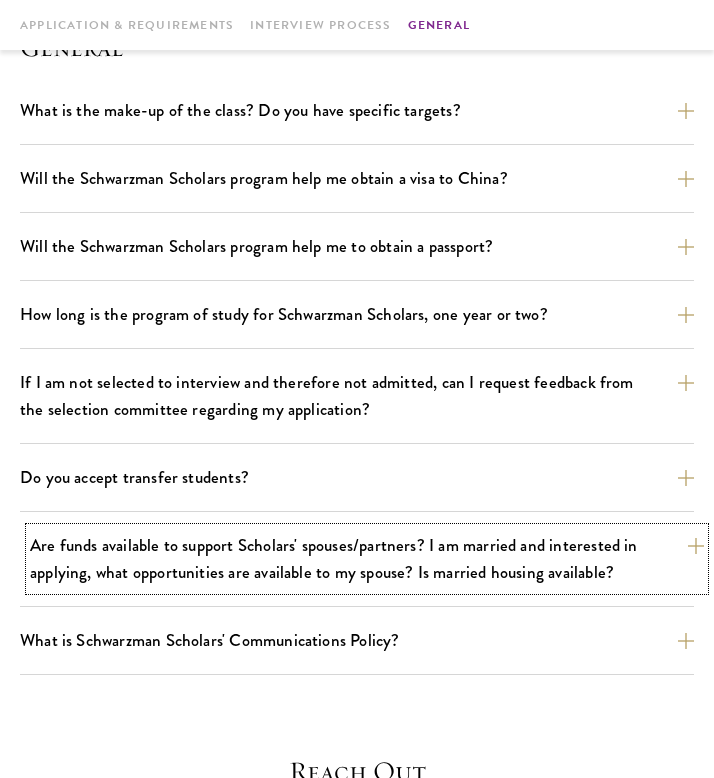 click on "Are funds available to support Scholars' spouses/partners? I am married and interested in applying, what opportunities are available to my spouse? Is married housing available?" at bounding box center [367, 559] 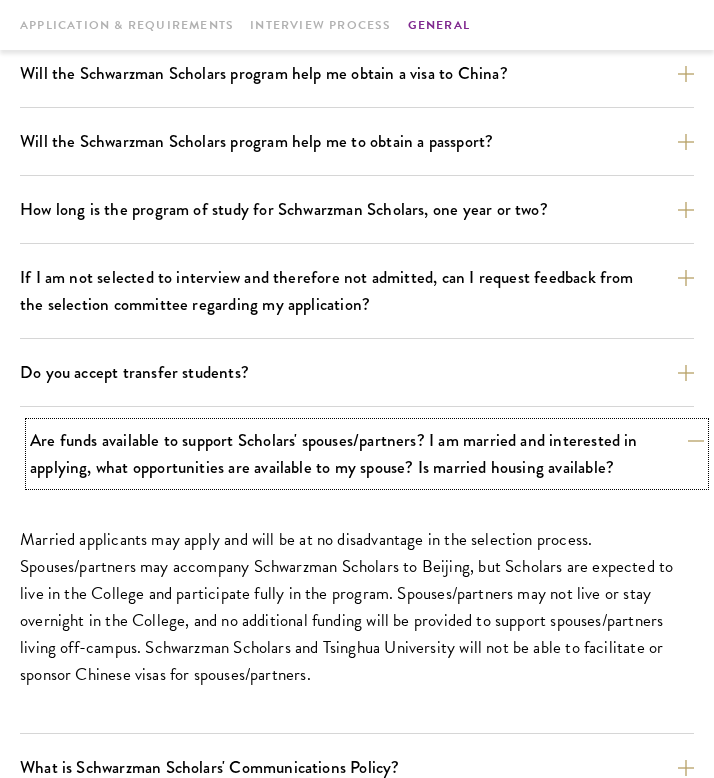 scroll, scrollTop: 2866, scrollLeft: 0, axis: vertical 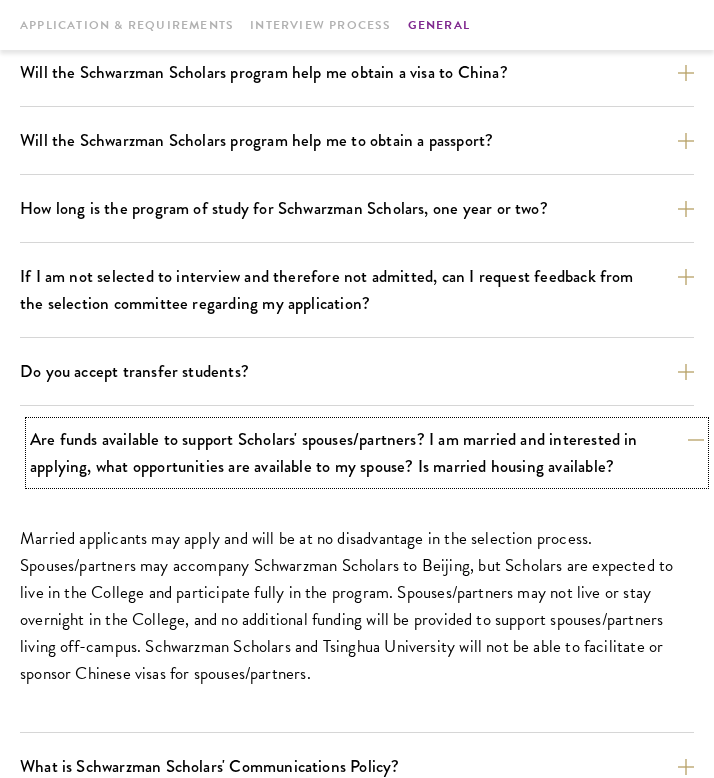 click on "Are funds available to support Scholars' spouses/partners? I am married and interested in applying, what opportunities are available to my spouse? Is married housing available?" at bounding box center (367, 453) 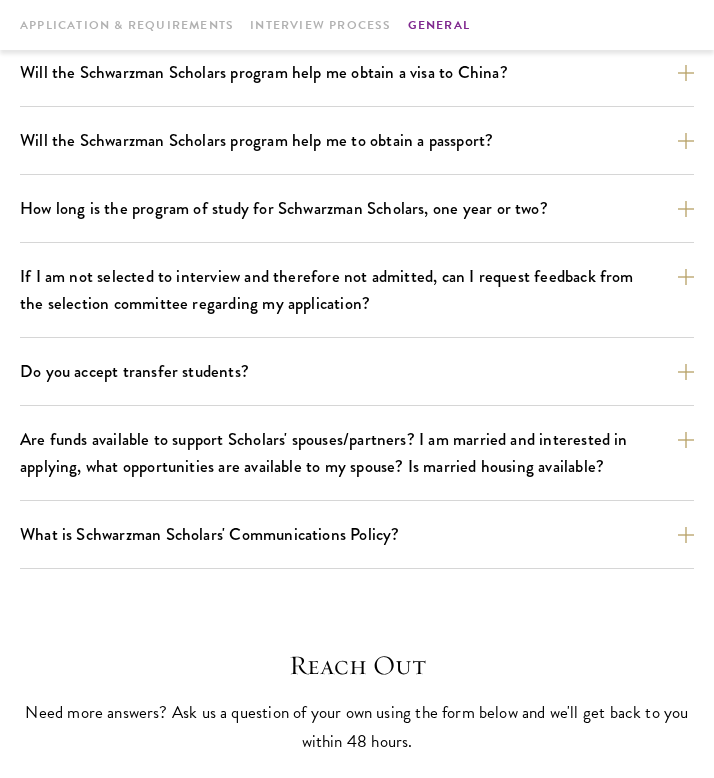 click on "What is the make-up of the class? Do you have specific targets?
The only firm targets are broad: 40% of the class will come from the United States, 20% from China, and 40% from the rest of the world; we will build a diverse geographic mix within each broad category but will not commit to specific national or regional targets beyond those listed above. We also expect that because of the diversity of Tsinghua’s campus, the interactions between Scholars and students from China and other countries will be much higher than the percentages suggest. The selection process also produces a class that is diverse in terms of nationalities, academic interests, gender, professional goals and other factors, to ensure multiple perspectives in the classroom and a diverse Schwarzman Scholars alumni network in the future.
for details." at bounding box center (357, 278) 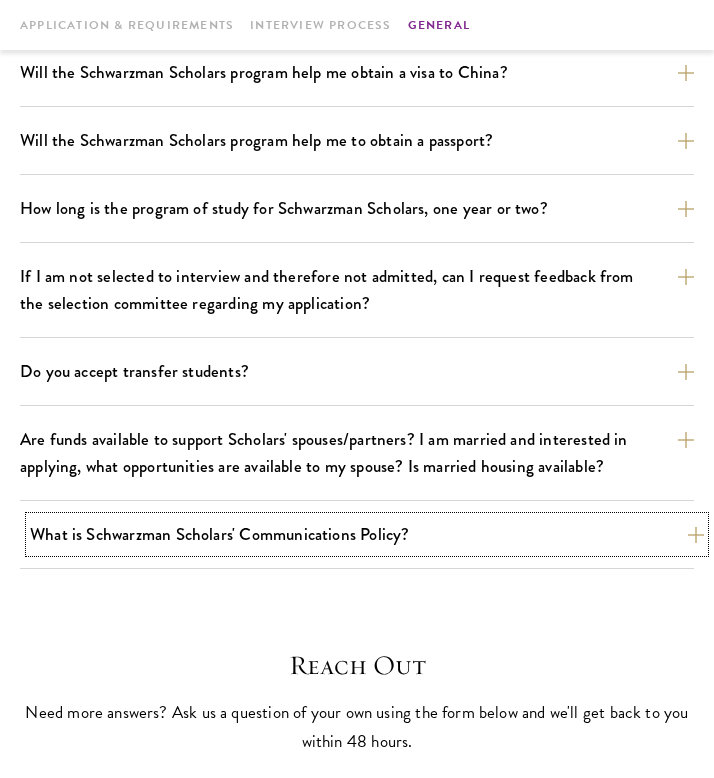 click on "What is Schwarzman Scholars' Communications Policy?" at bounding box center (367, 534) 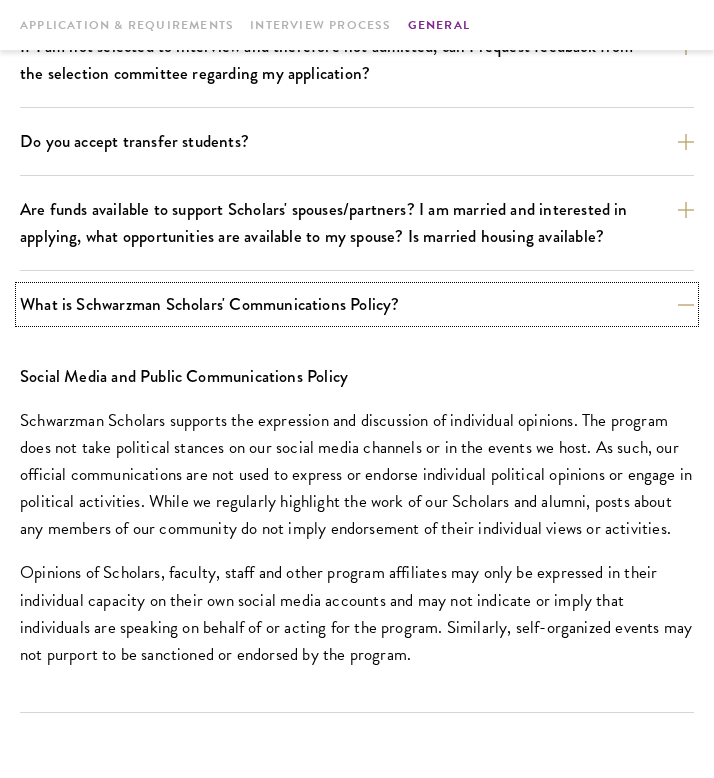 scroll, scrollTop: 3117, scrollLeft: 0, axis: vertical 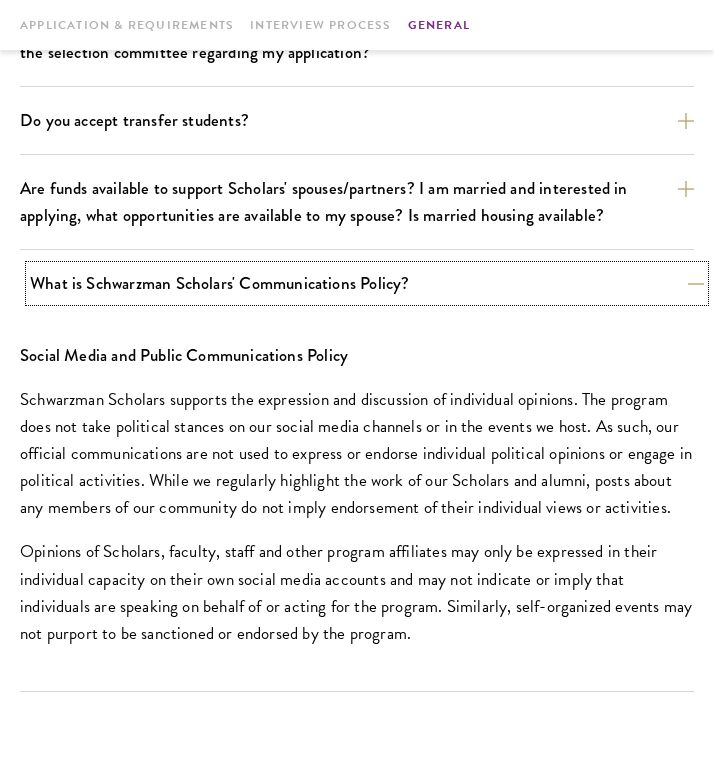 click on "What is Schwarzman Scholars' Communications Policy?" at bounding box center (367, 283) 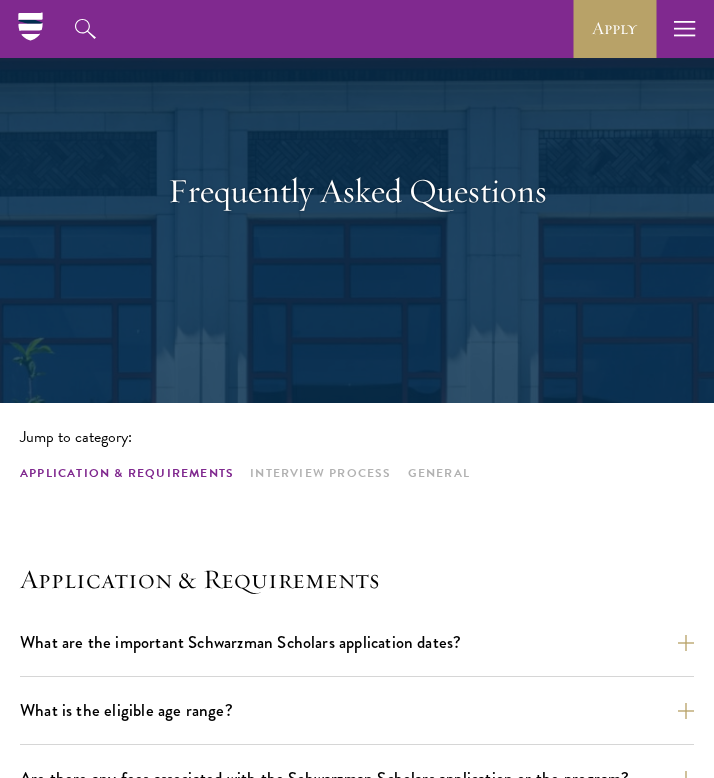 scroll, scrollTop: 0, scrollLeft: 0, axis: both 